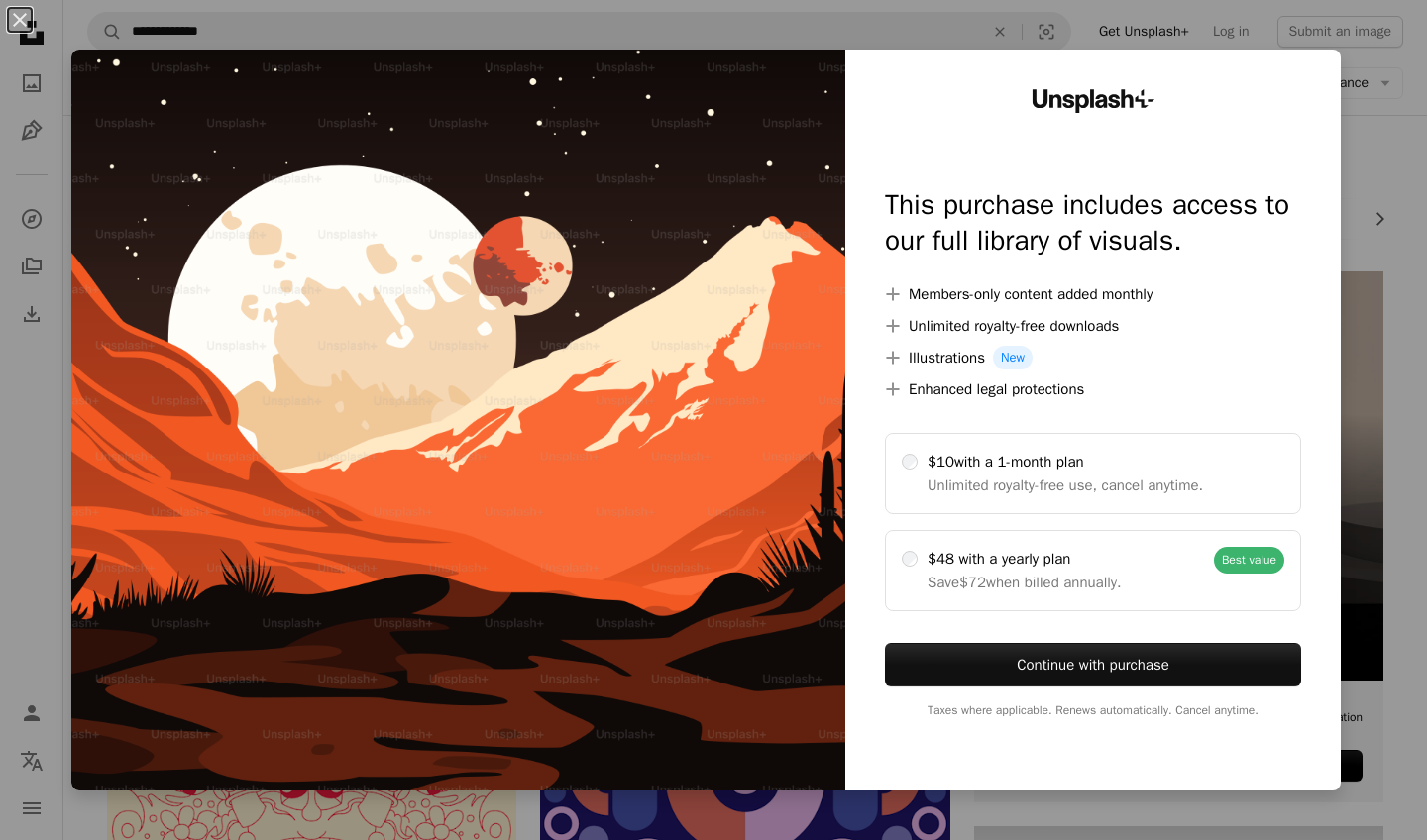 scroll, scrollTop: 0, scrollLeft: 0, axis: both 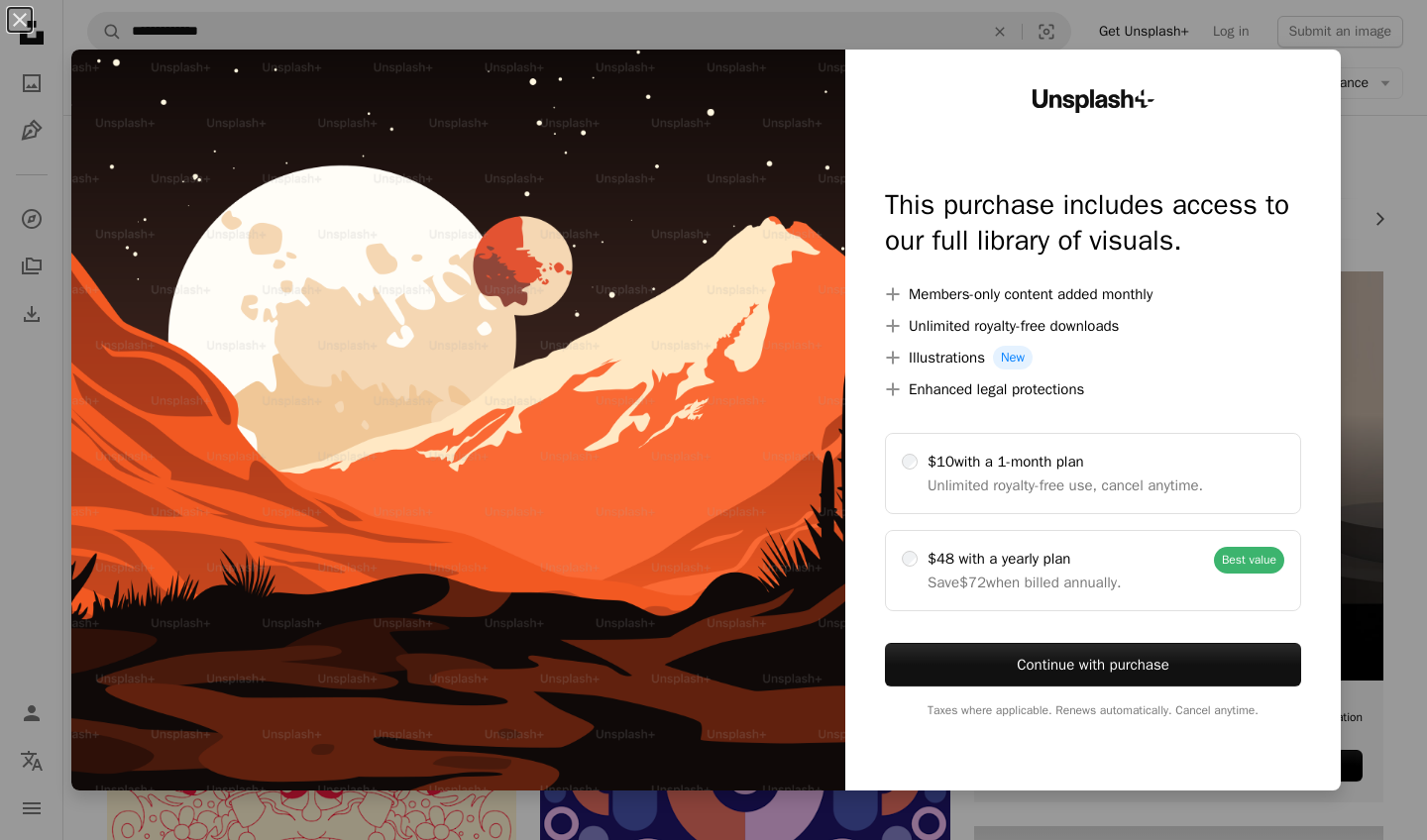 click on "An X shape Unsplash+ This purchase includes access to our full library of visuals. A plus sign Members-only content added monthly A plus sign Unlimited royalty-free downloads A plus sign Illustrations  New A plus sign Enhanced legal protections $10  with a 1-month plan Unlimited royalty-free use, cancel anytime. $48   with a yearly plan Save  $72  when billed annually. Best value Continue with purchase Taxes where applicable. Renews automatically. Cancel anytime." at bounding box center [714, 420] 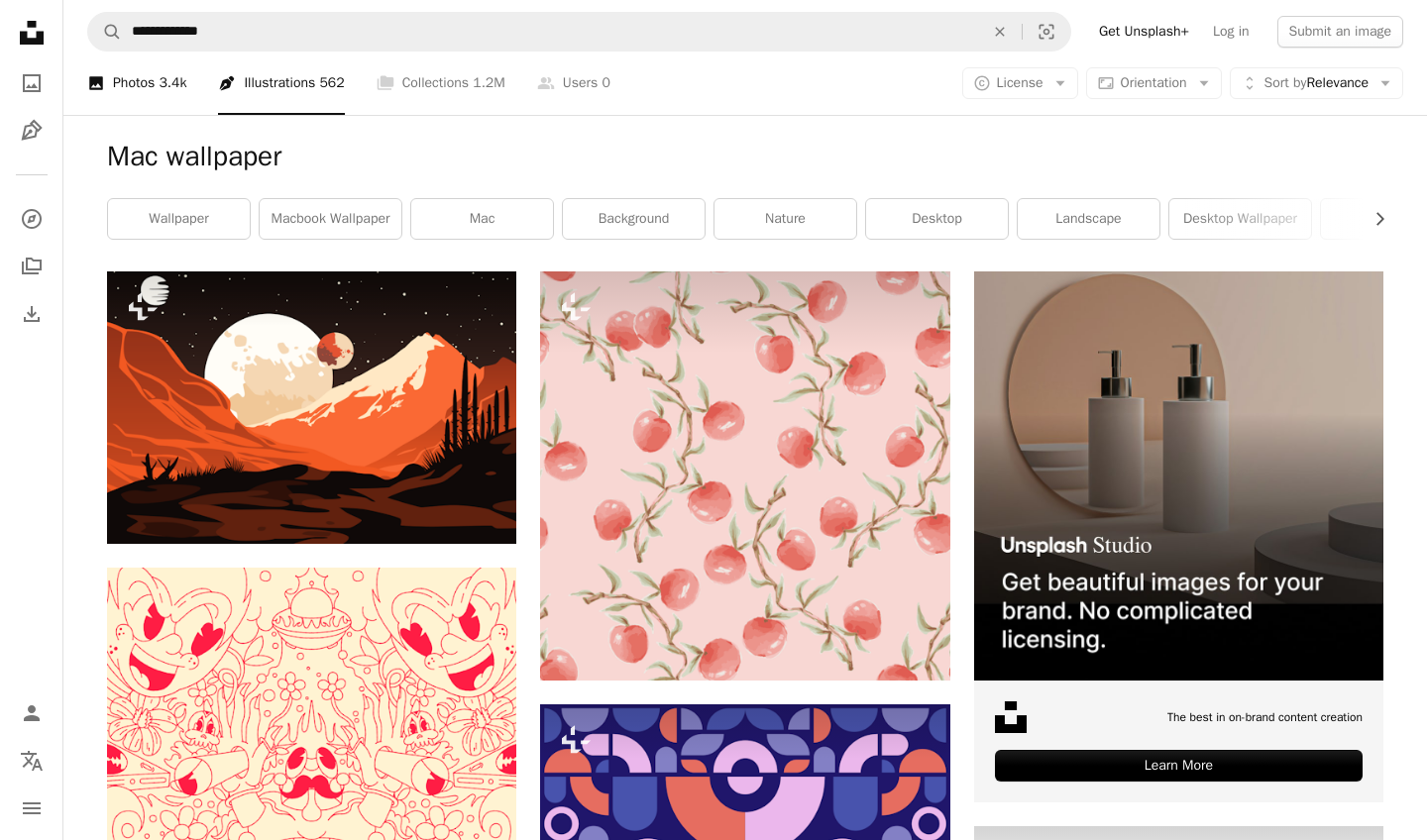 click on "3.4k" at bounding box center (172, 83) 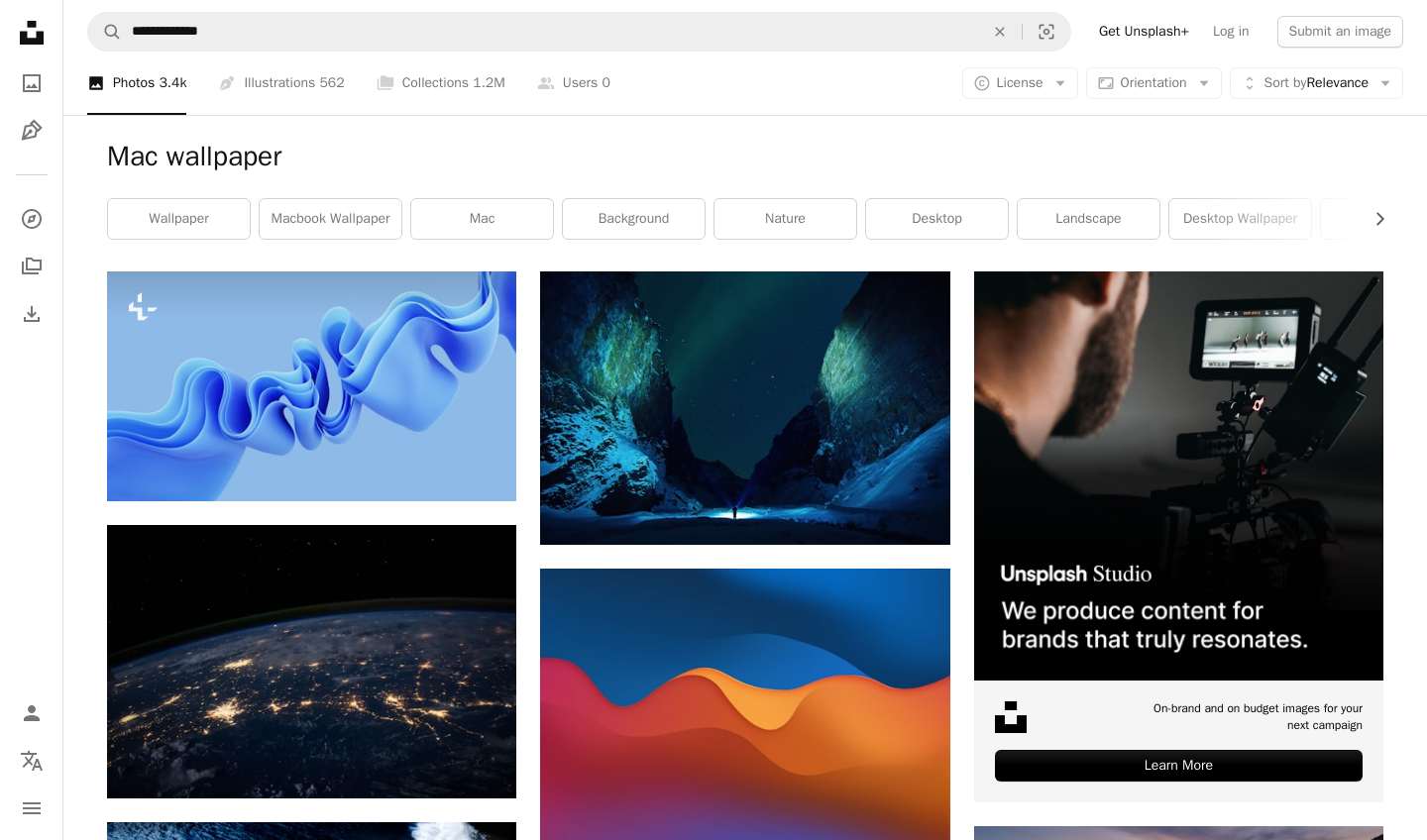 scroll, scrollTop: 0, scrollLeft: 0, axis: both 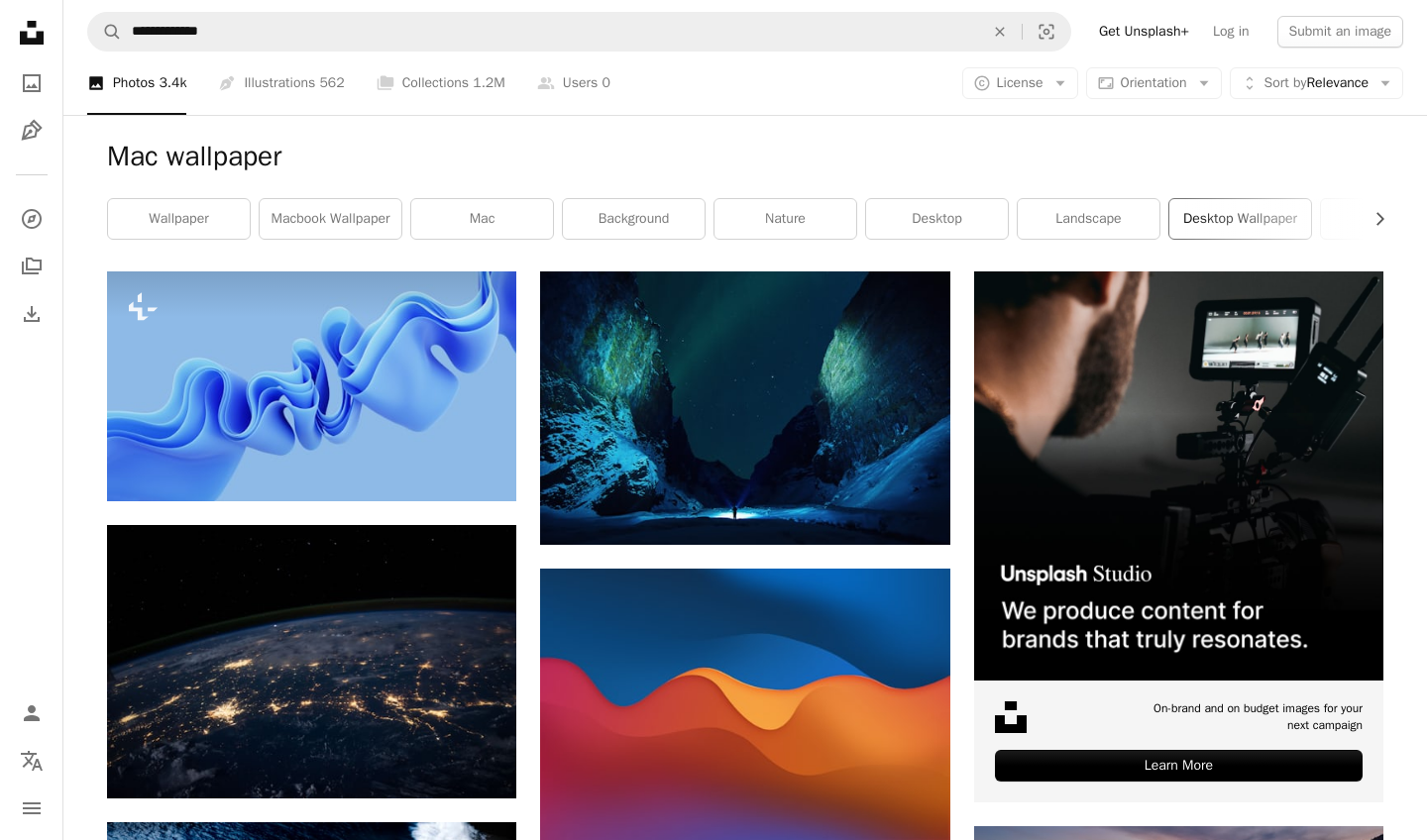 click on "desktop wallpaper" at bounding box center [1240, 219] 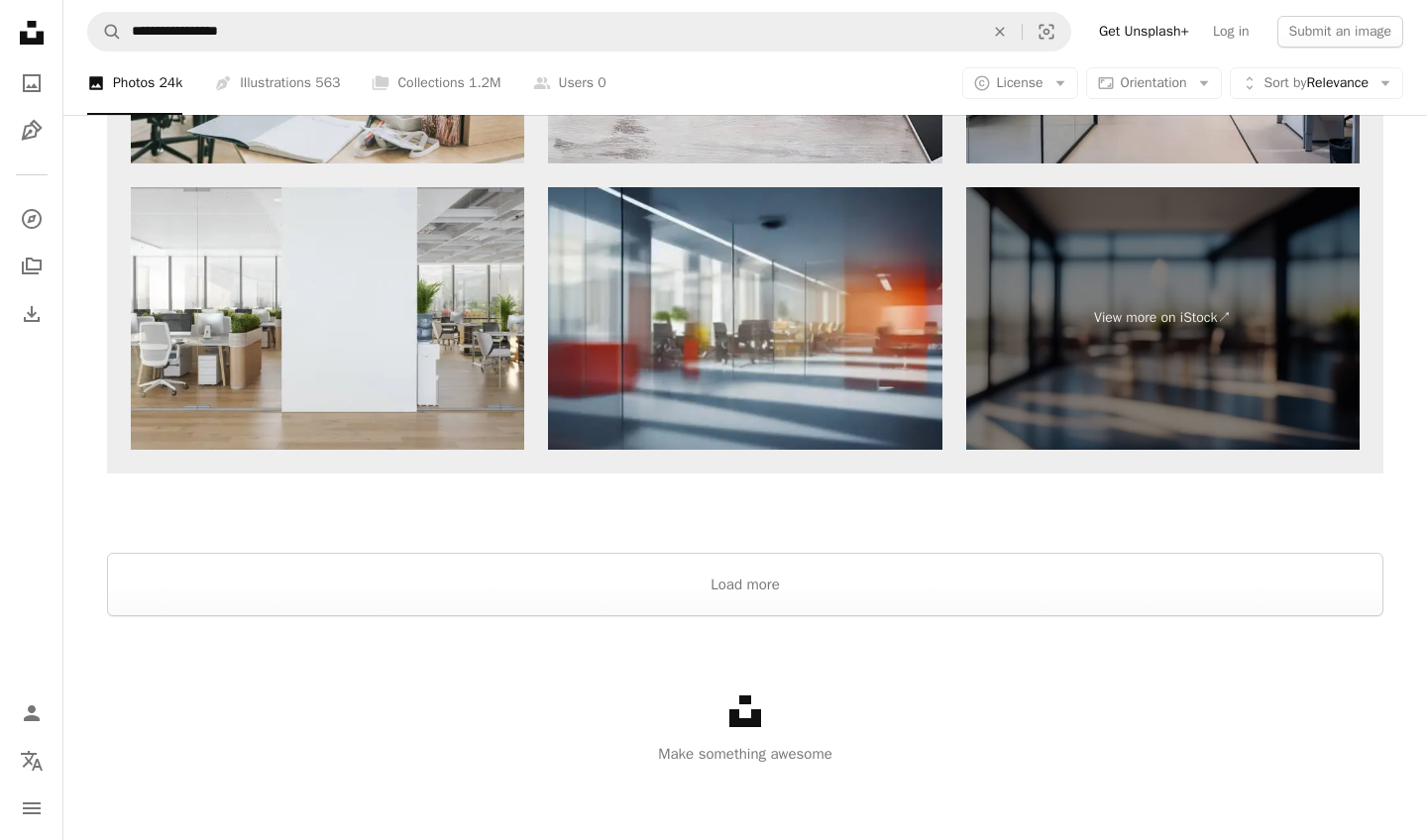 scroll, scrollTop: 3059, scrollLeft: 0, axis: vertical 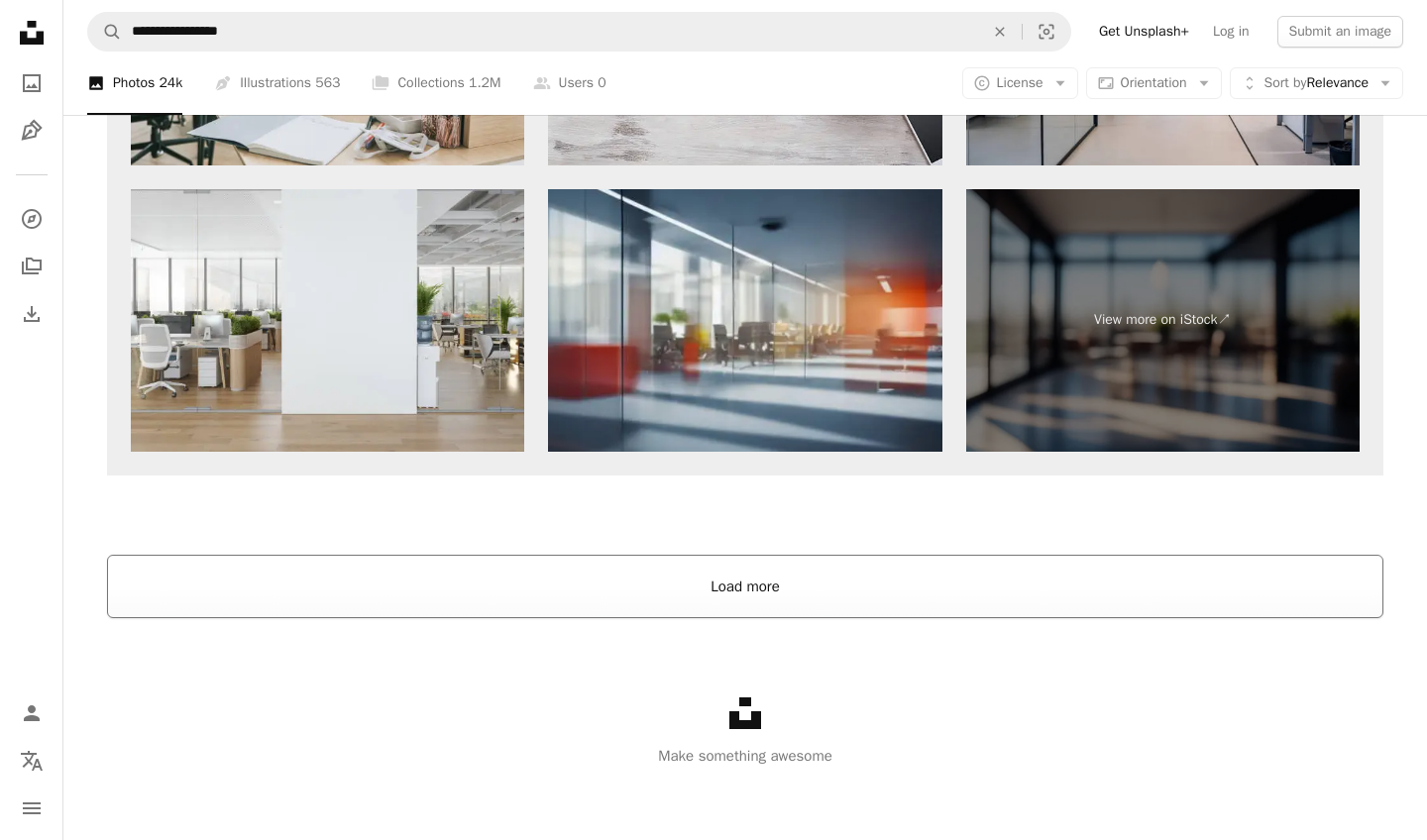click on "Load more" at bounding box center [745, 586] 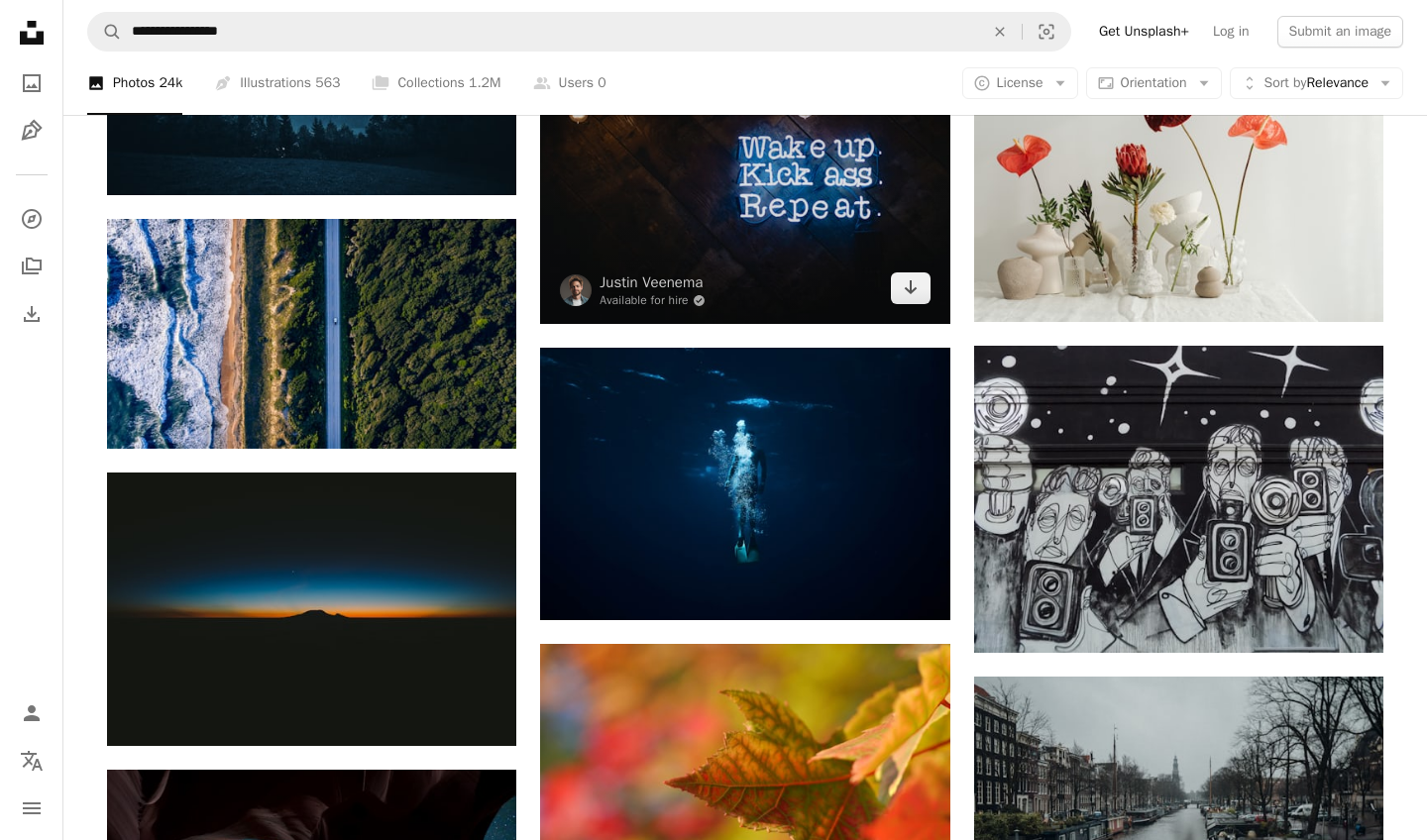 scroll, scrollTop: 13622, scrollLeft: 0, axis: vertical 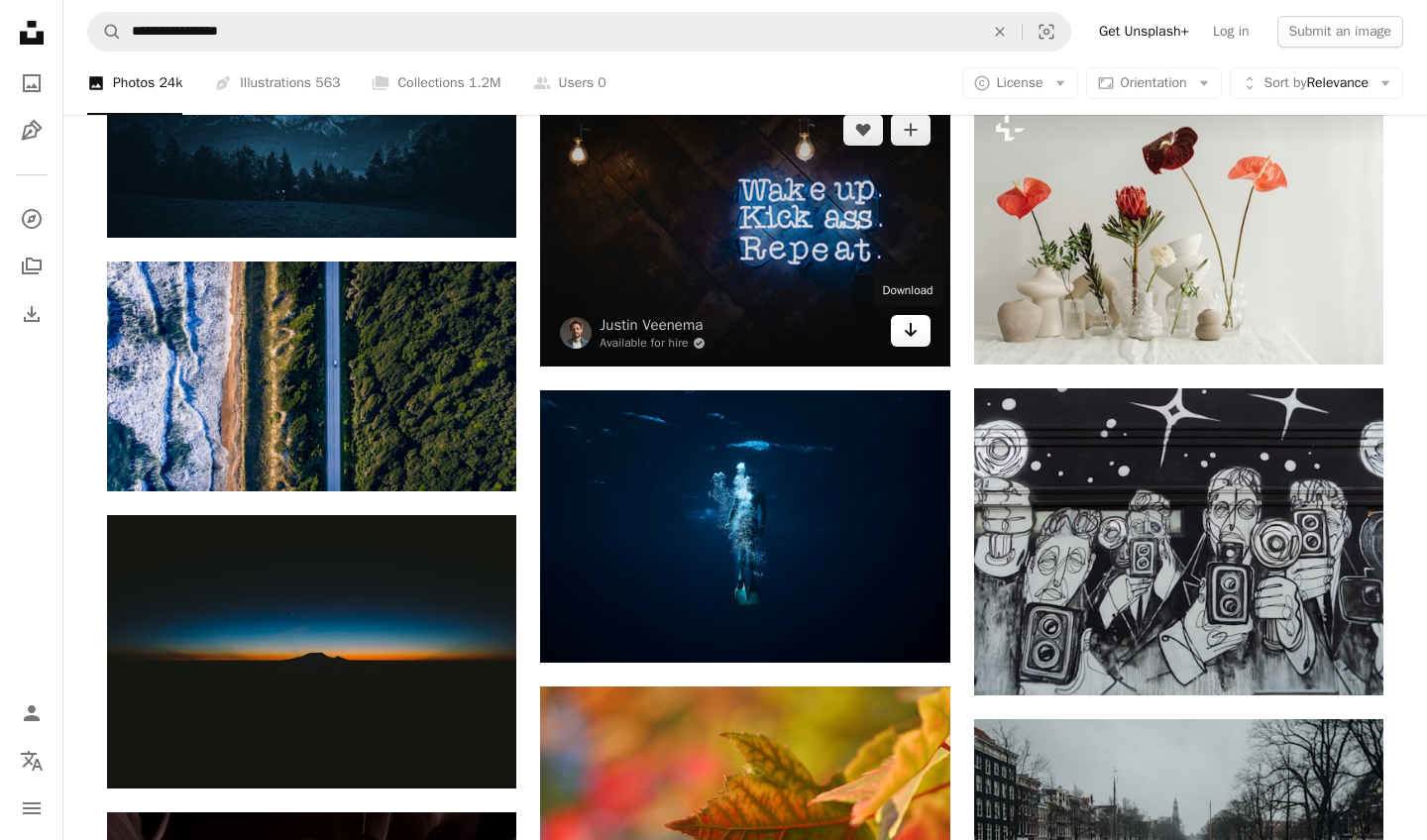 click on "Arrow pointing down" at bounding box center (911, 331) 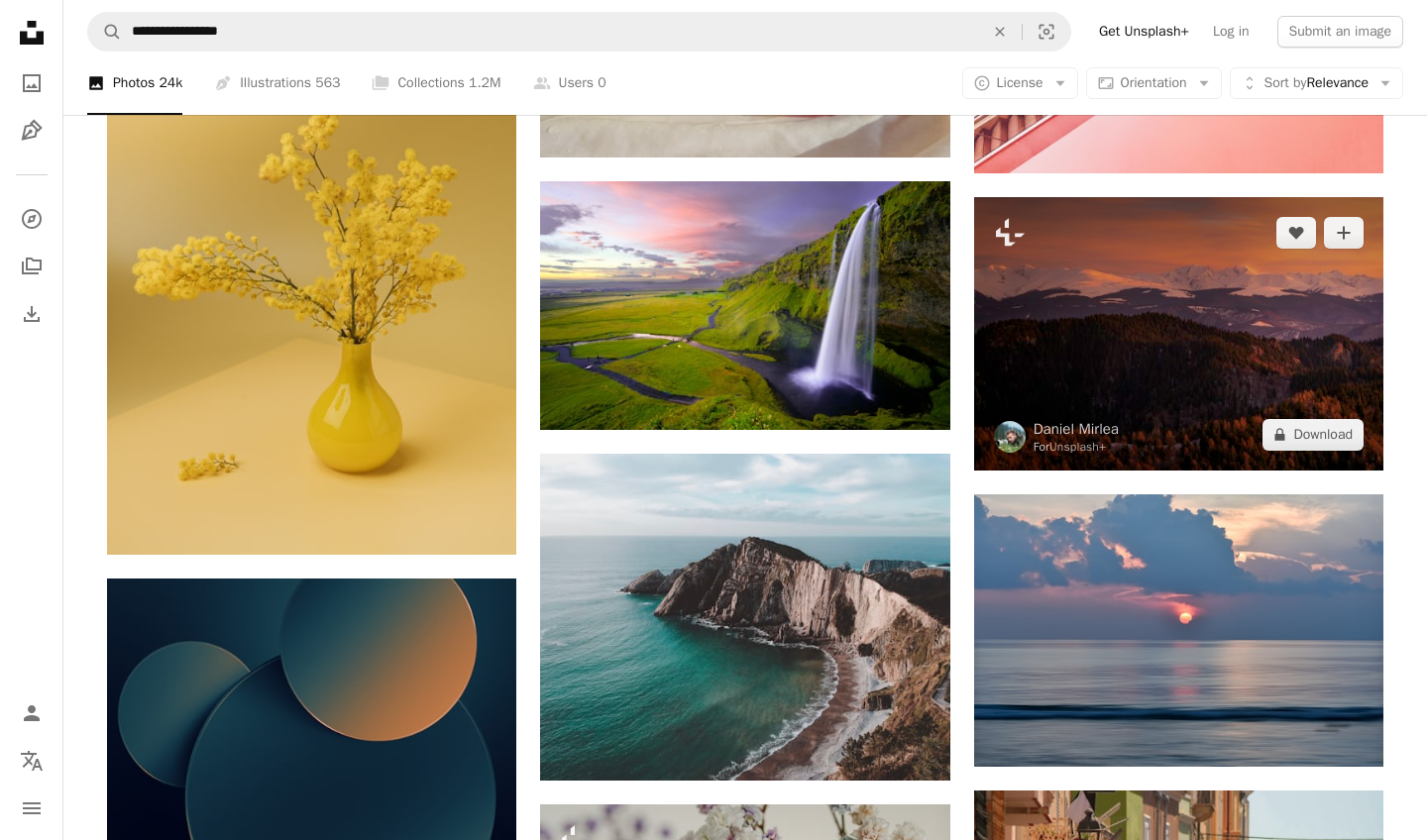 scroll, scrollTop: 16014, scrollLeft: 0, axis: vertical 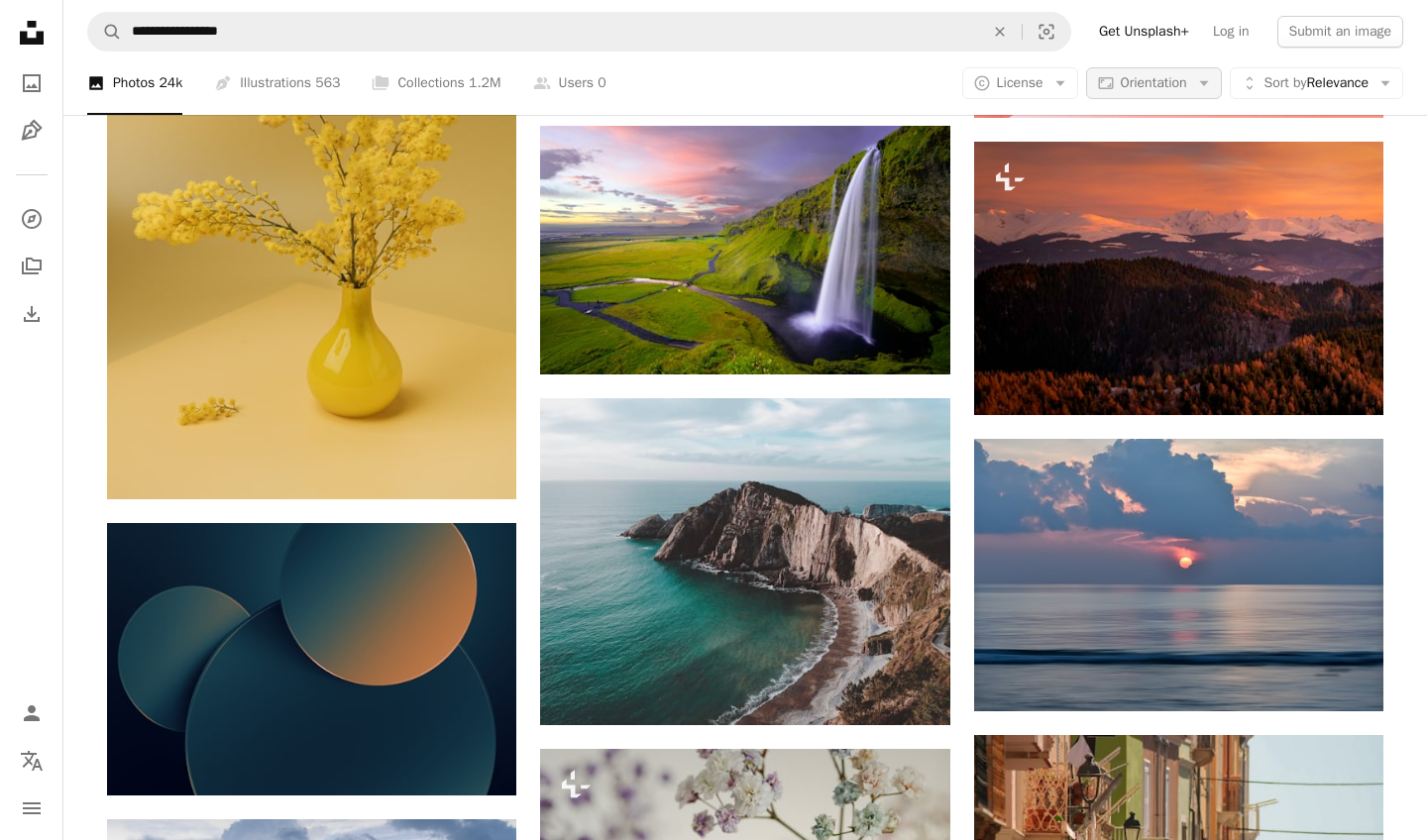click on "Orientation" at bounding box center [1153, 82] 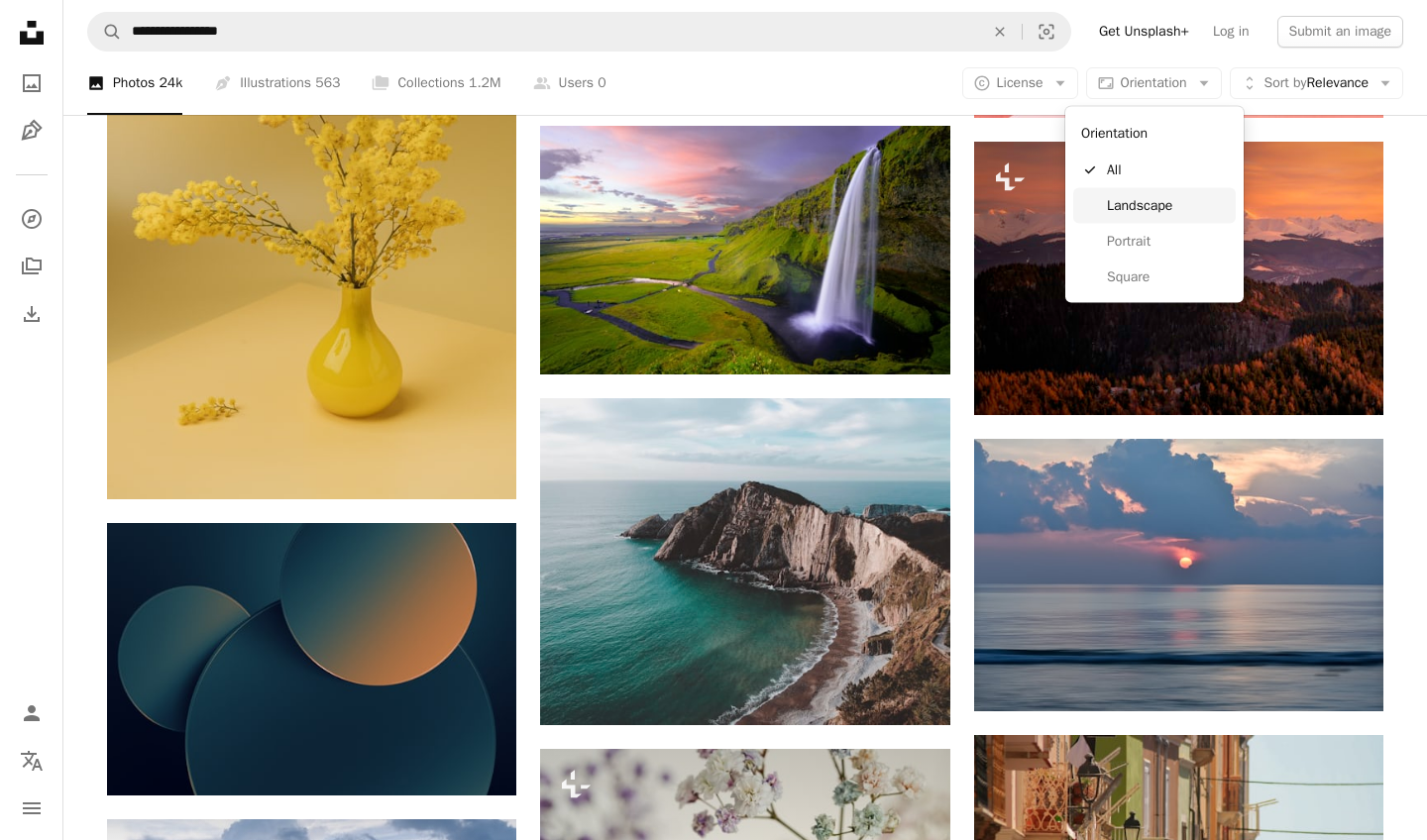 click on "Landscape" at bounding box center [1167, 205] 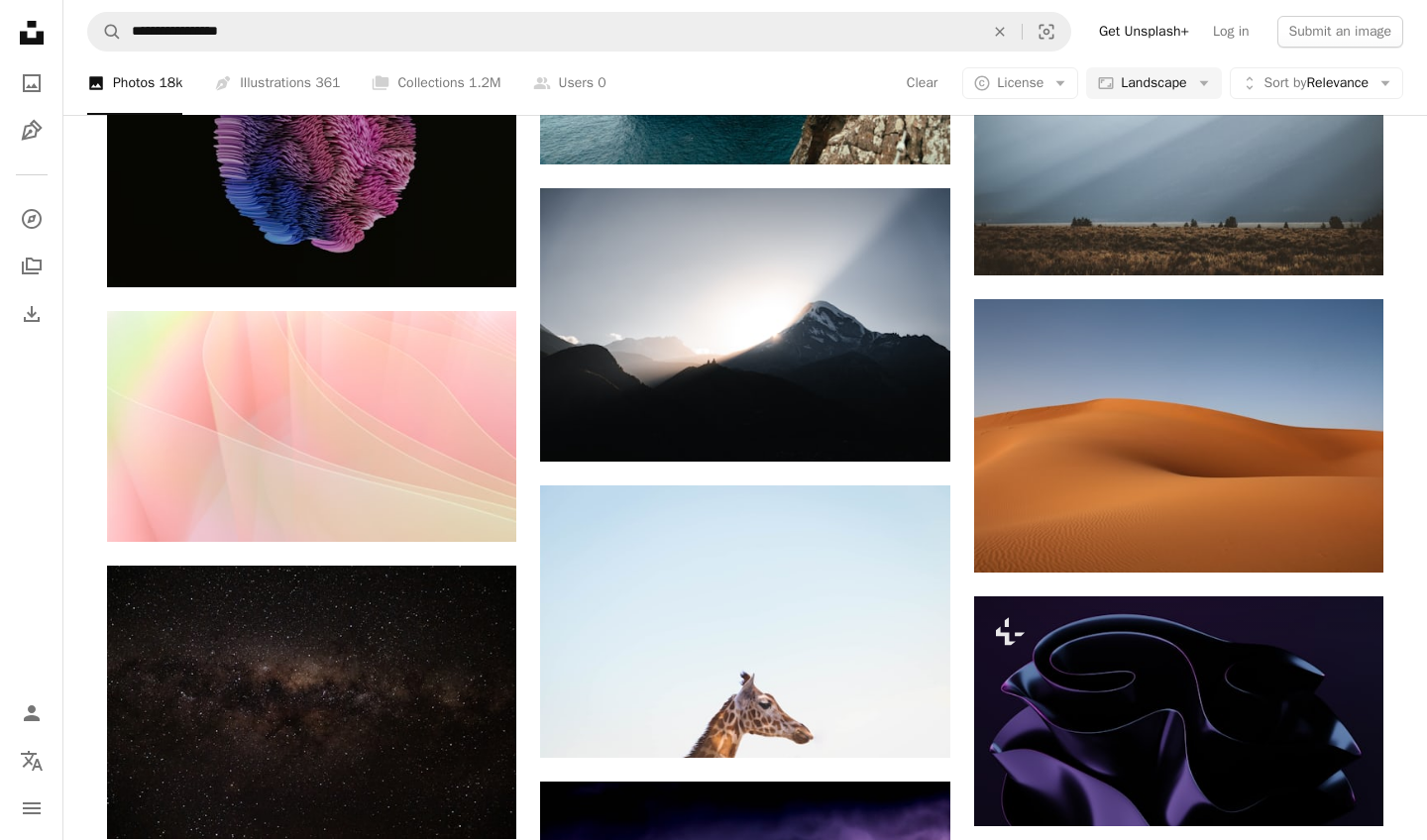scroll, scrollTop: 39231, scrollLeft: 0, axis: vertical 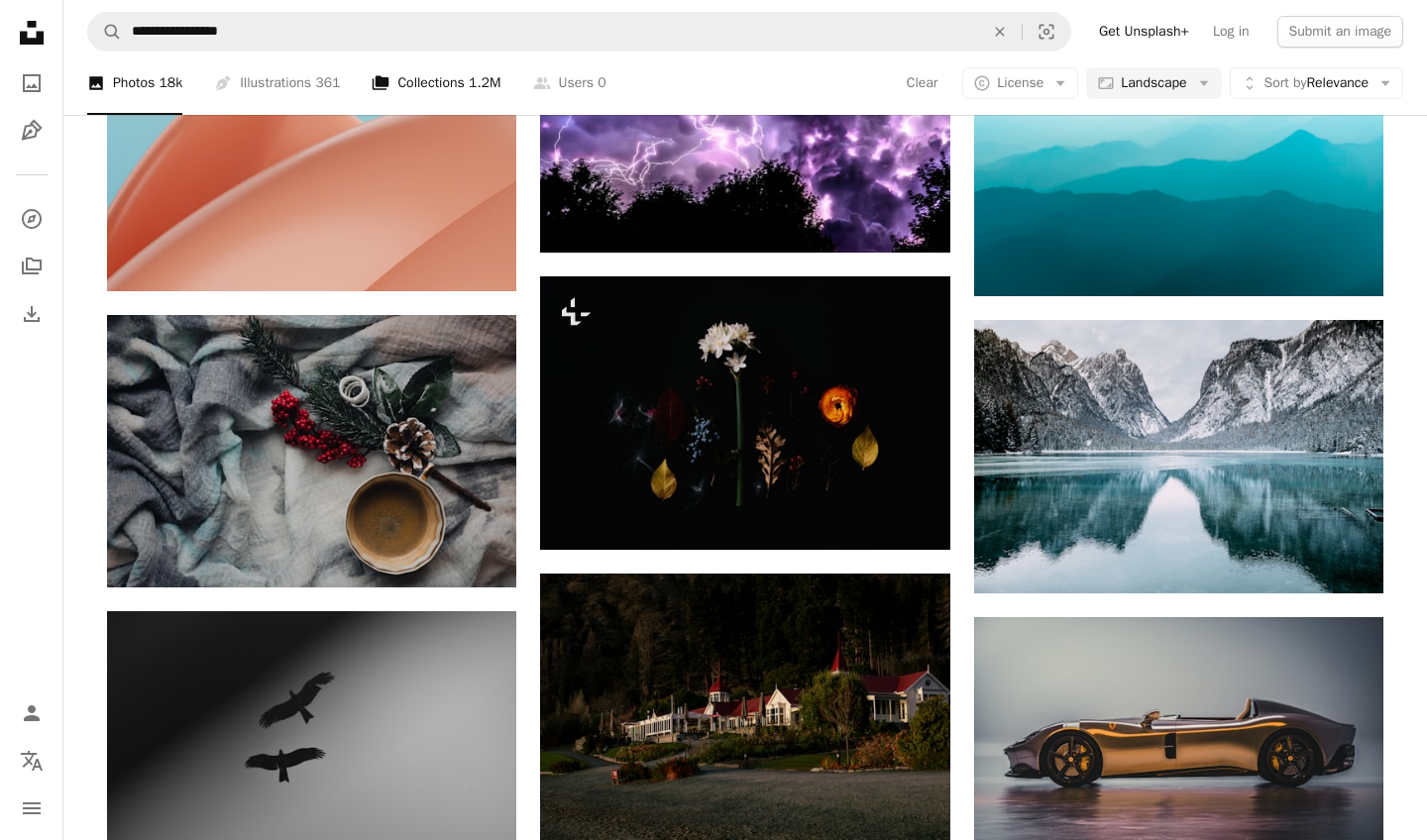 click on "A stack of folders Collections   1.2M" at bounding box center [436, 83] 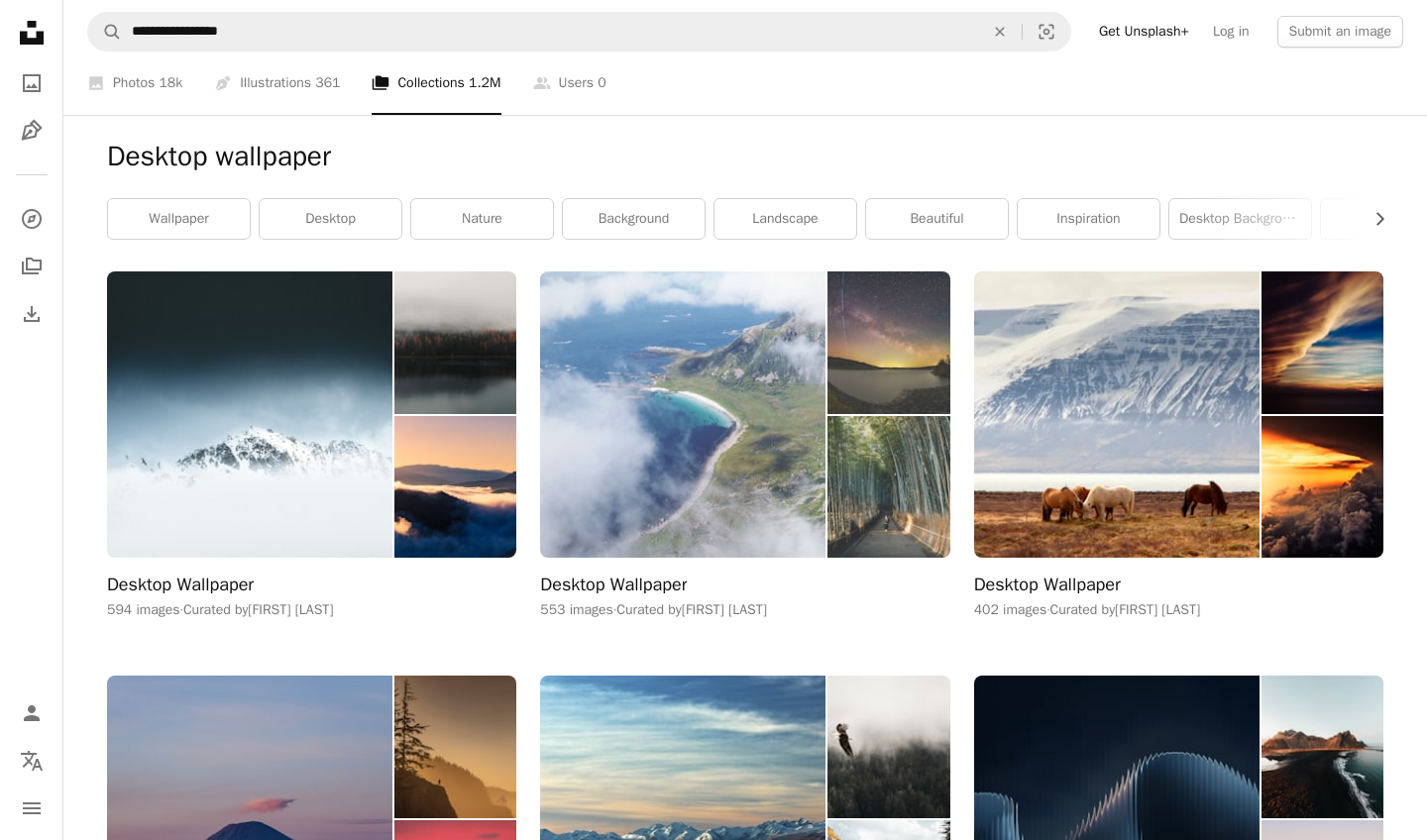 scroll, scrollTop: 0, scrollLeft: 0, axis: both 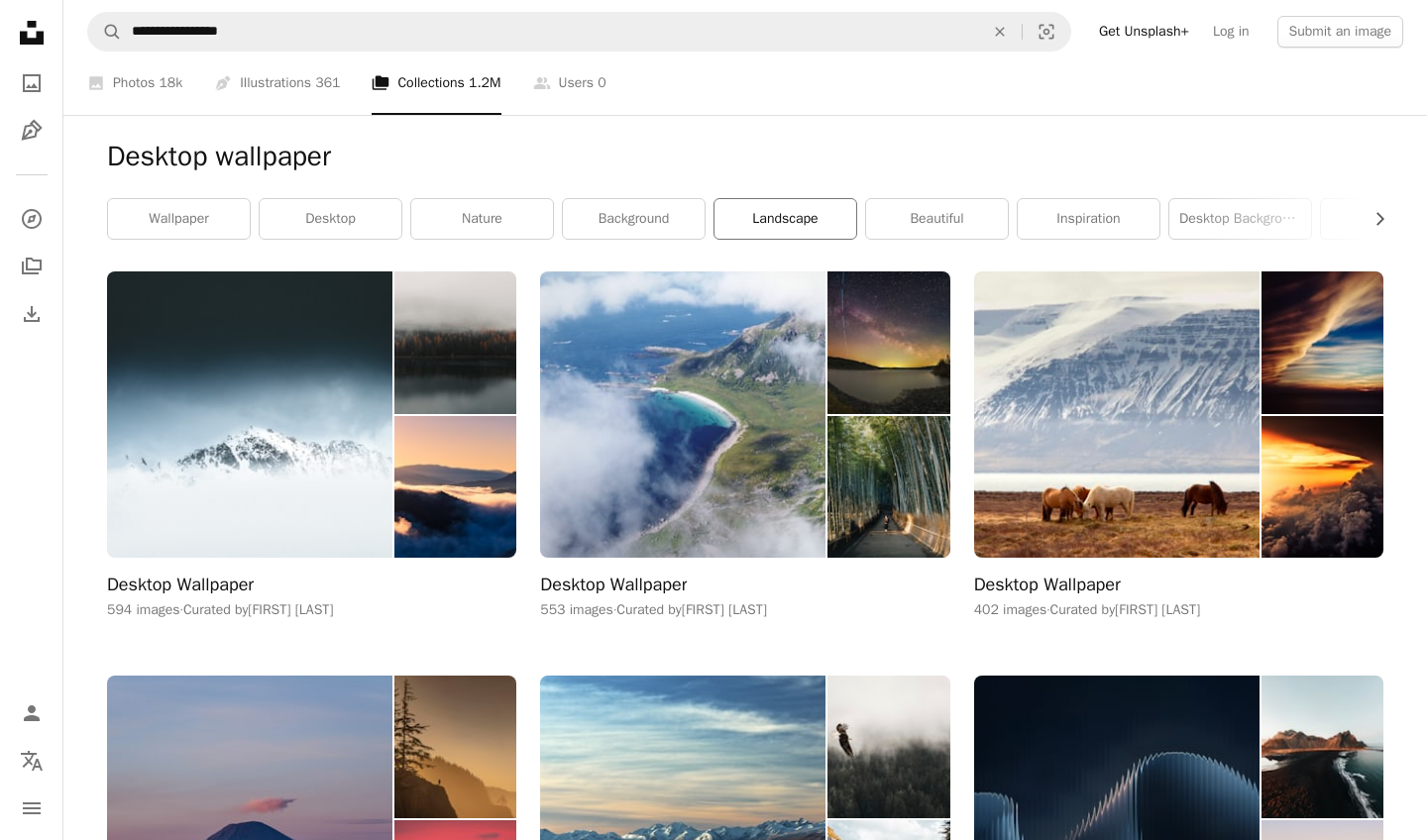 click on "landscape" at bounding box center (785, 219) 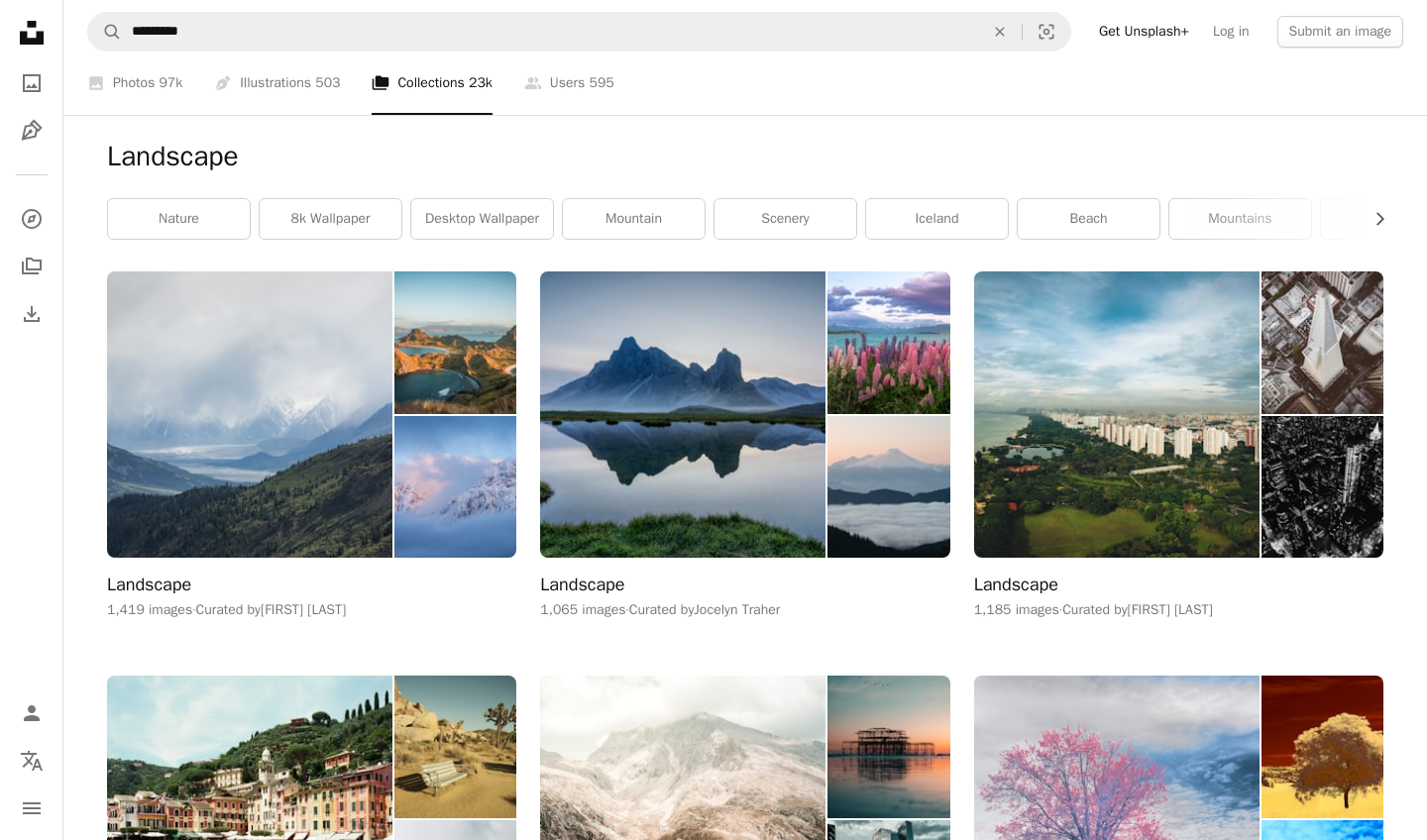 click on "scenery" at bounding box center [785, 219] 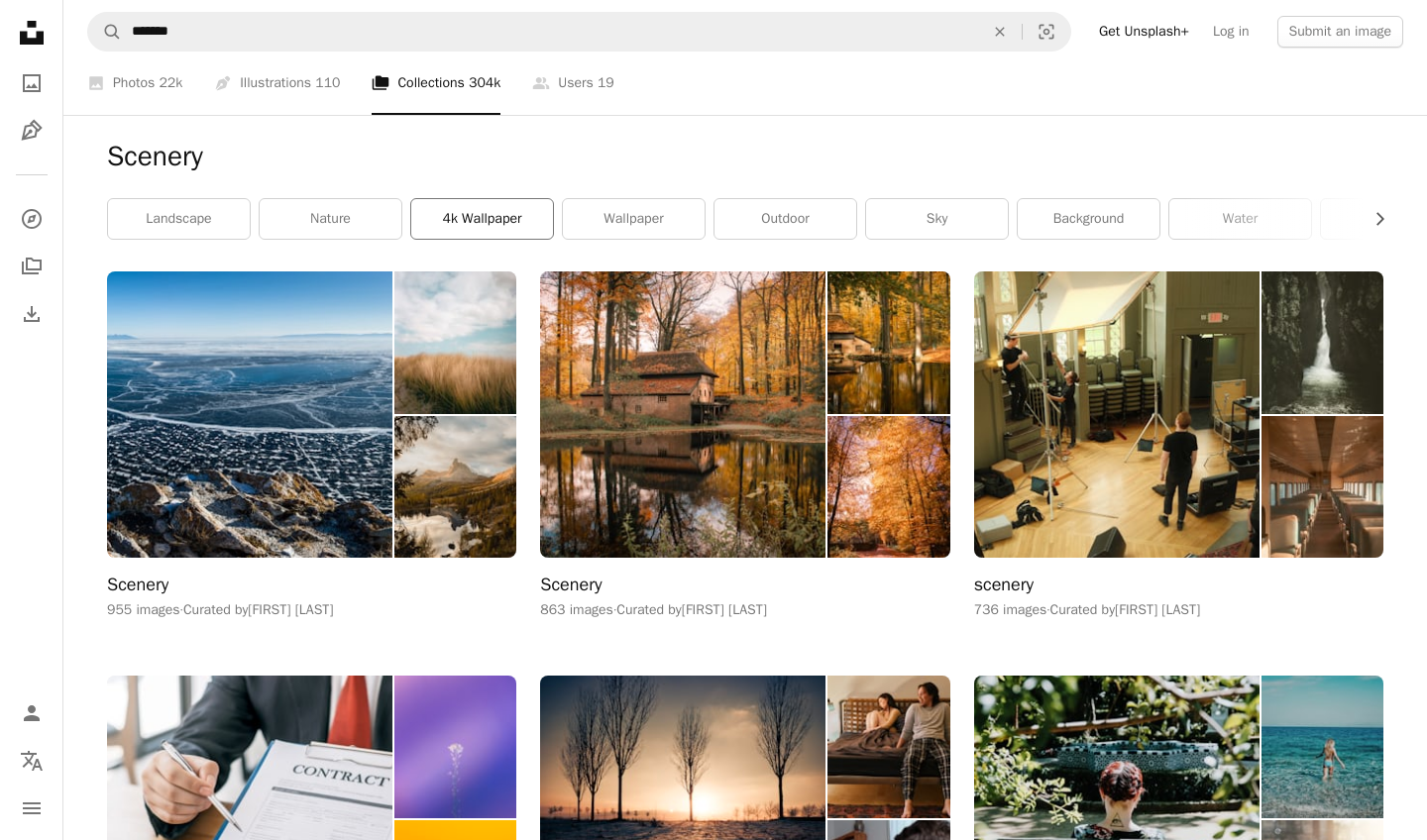 click on "4k wallpaper" at bounding box center [482, 219] 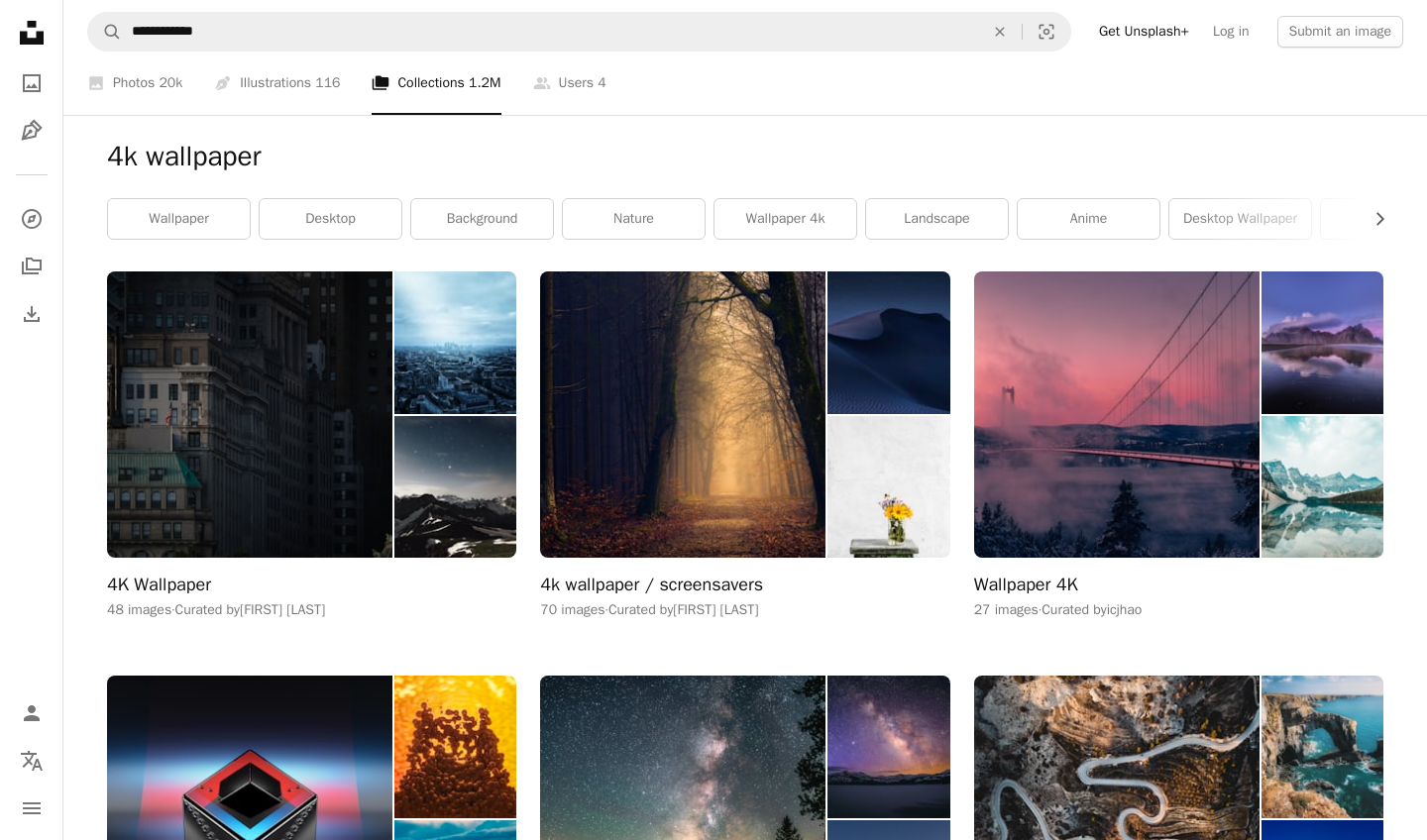 scroll, scrollTop: 0, scrollLeft: 0, axis: both 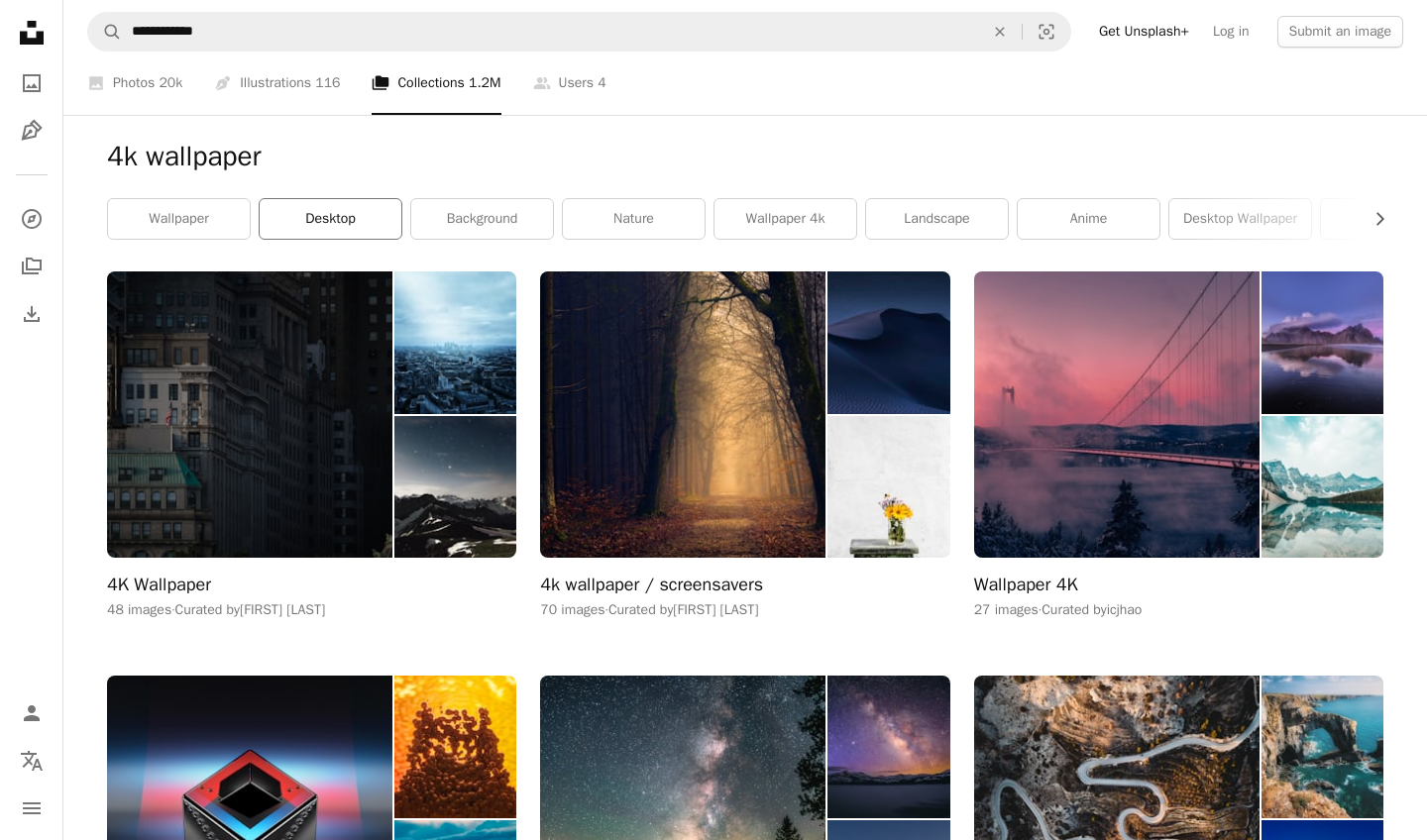 click on "desktop" at bounding box center (330, 219) 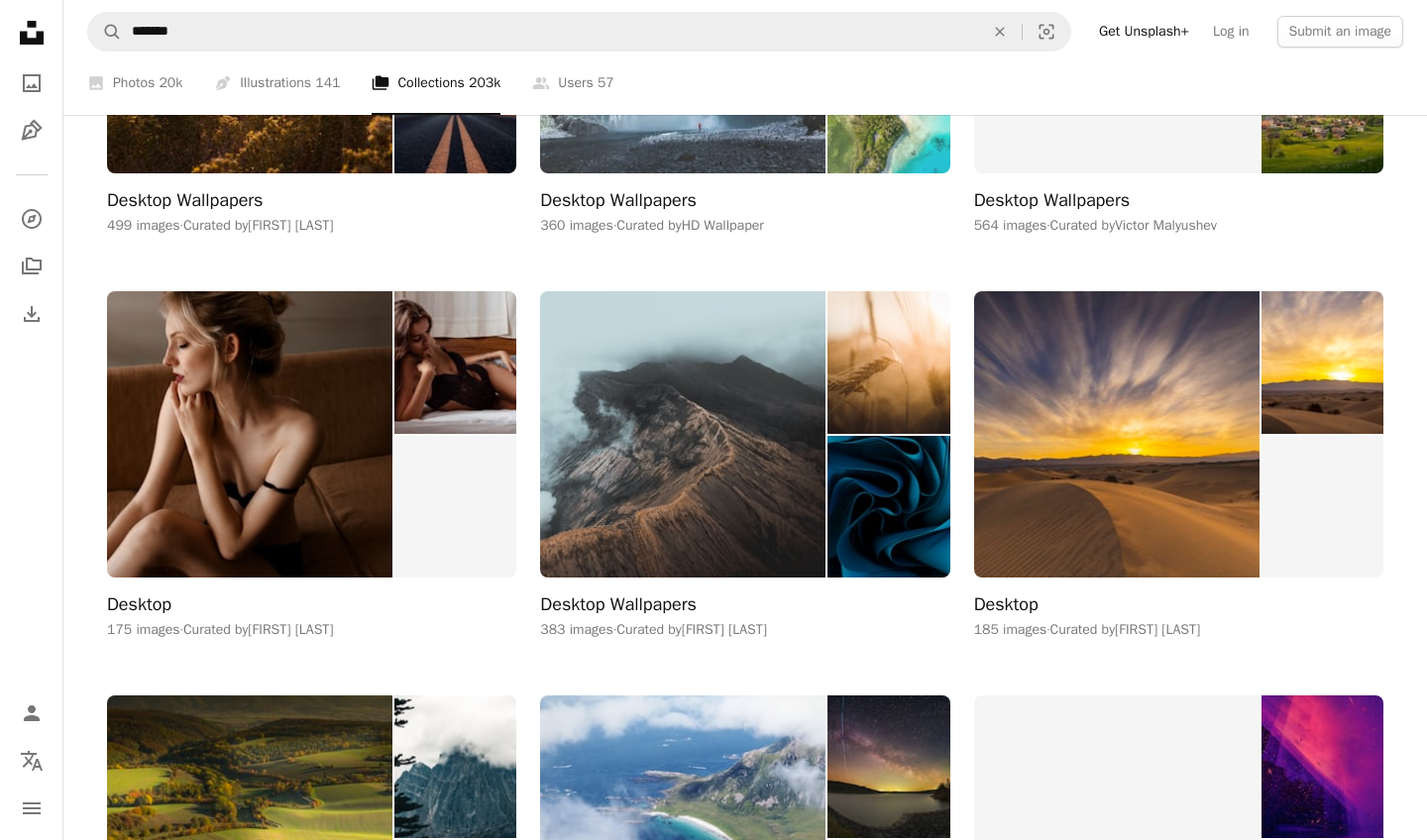 scroll, scrollTop: 2820, scrollLeft: 0, axis: vertical 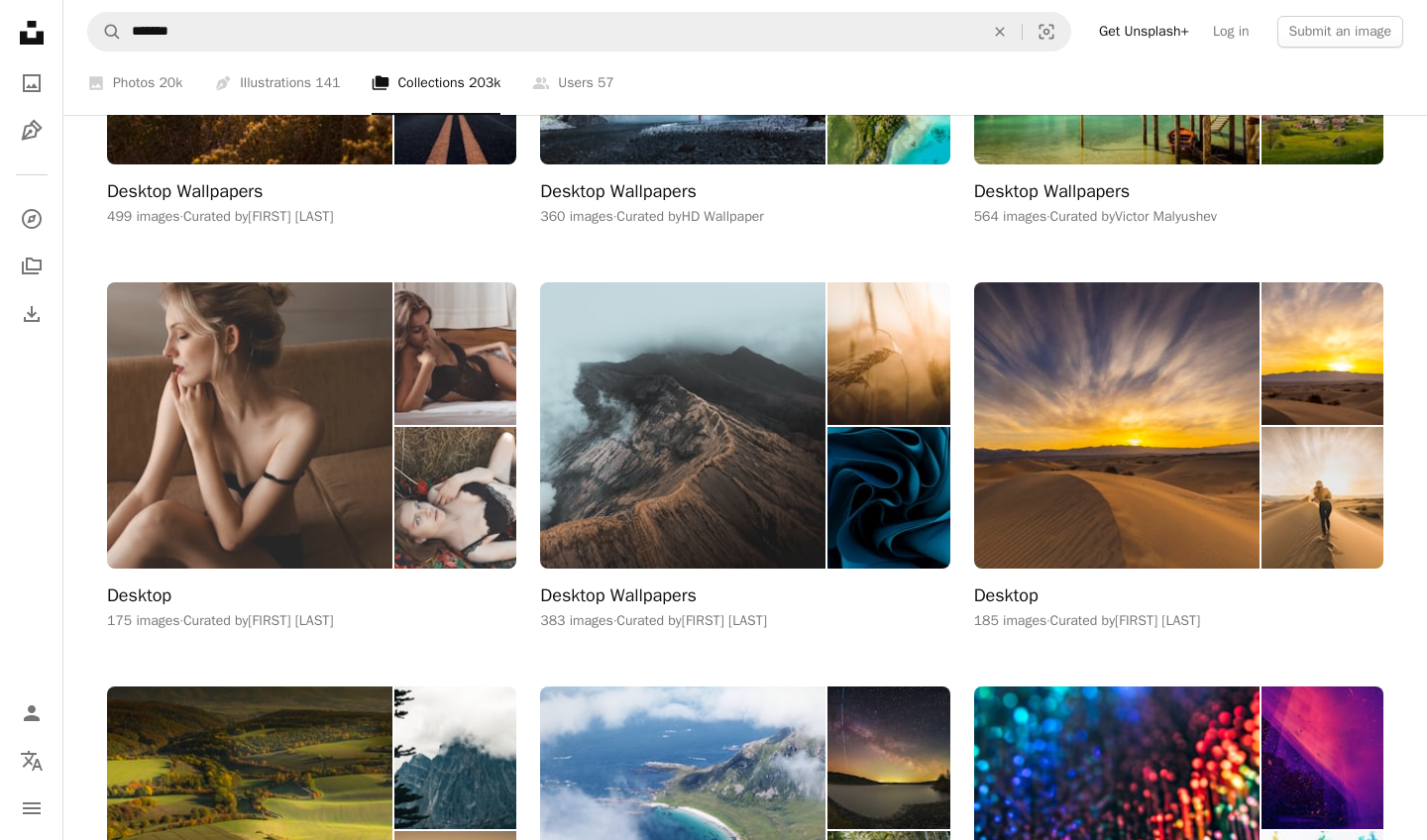 click at bounding box center [455, 498] 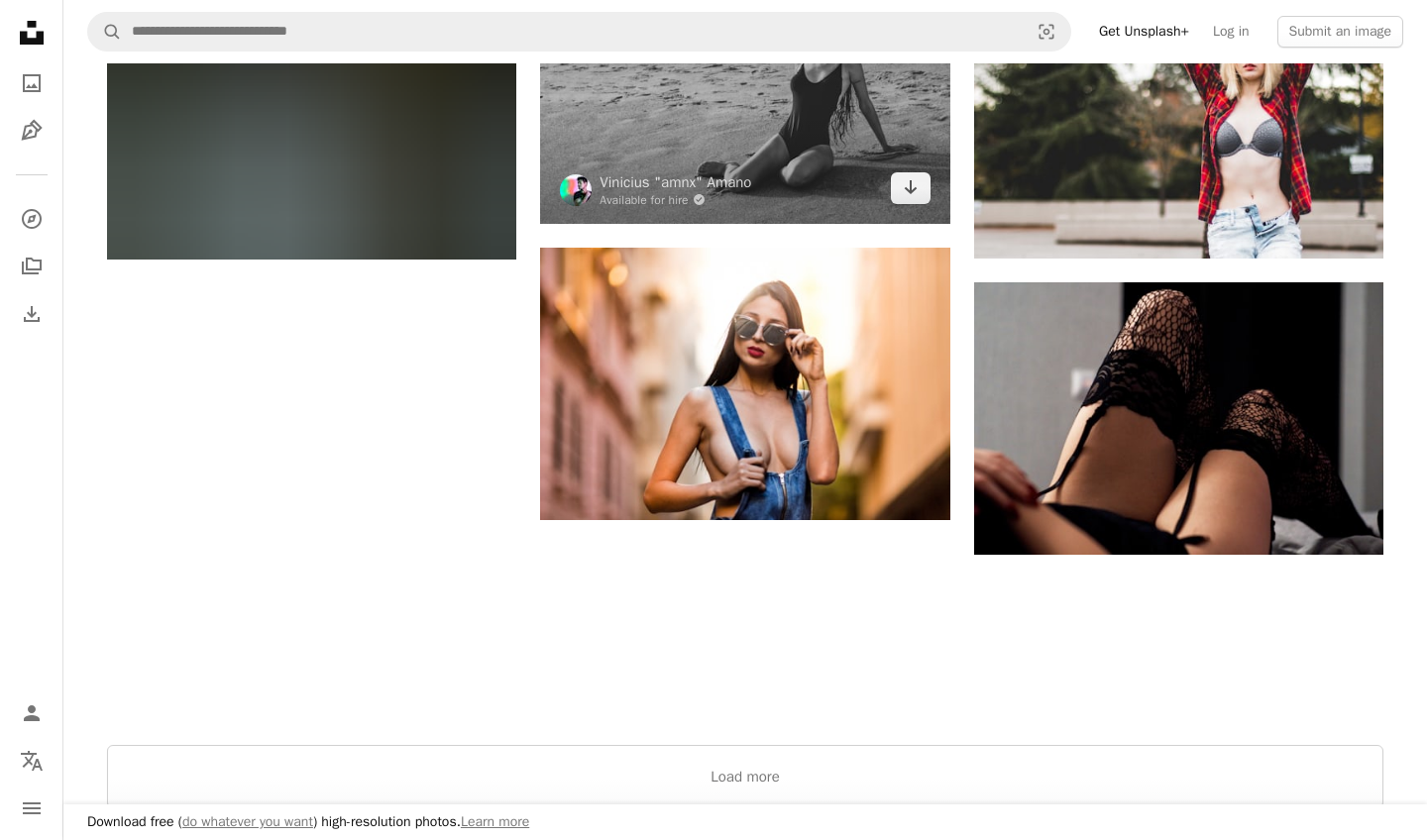 scroll, scrollTop: 1778, scrollLeft: 0, axis: vertical 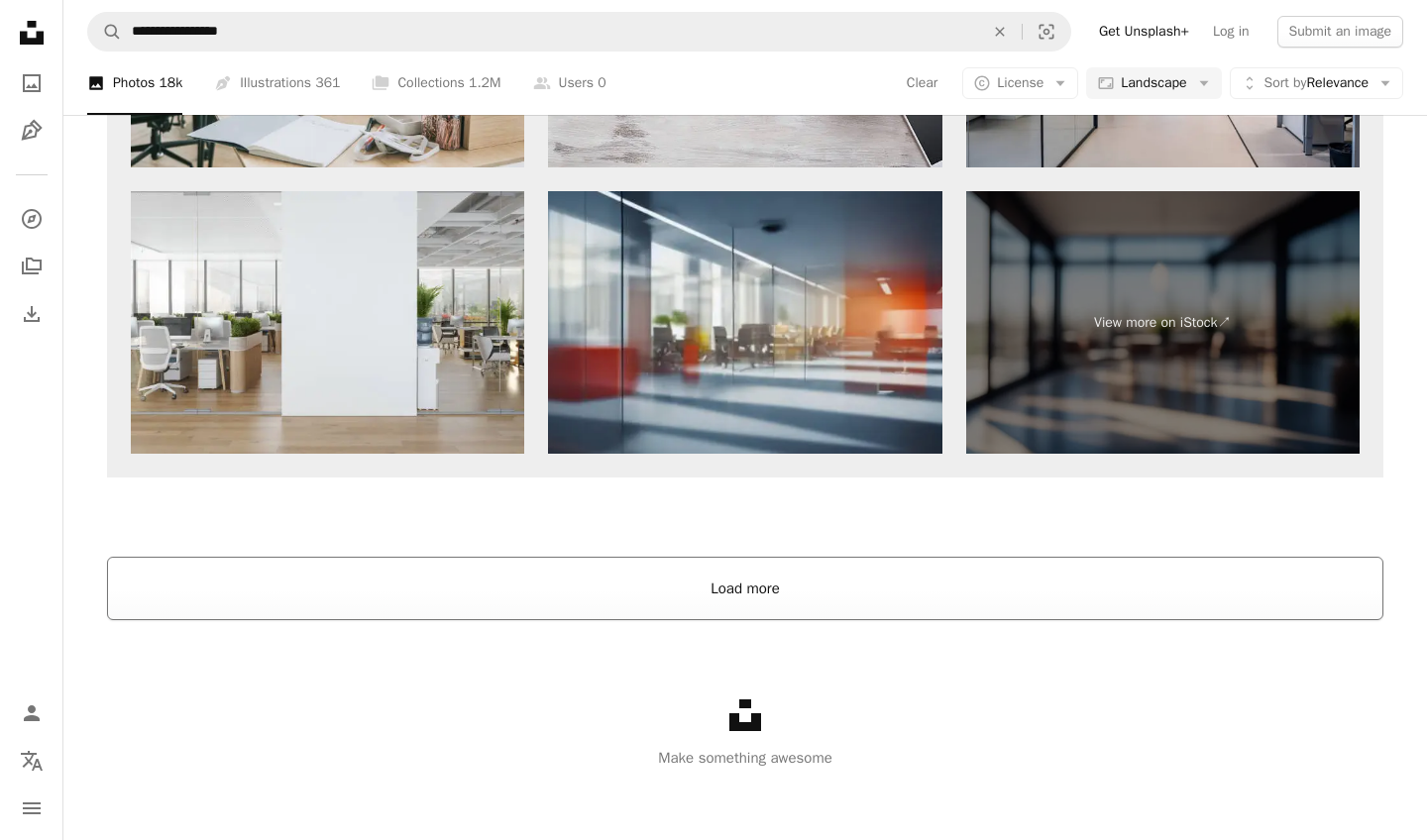 click on "Load more" at bounding box center [745, 588] 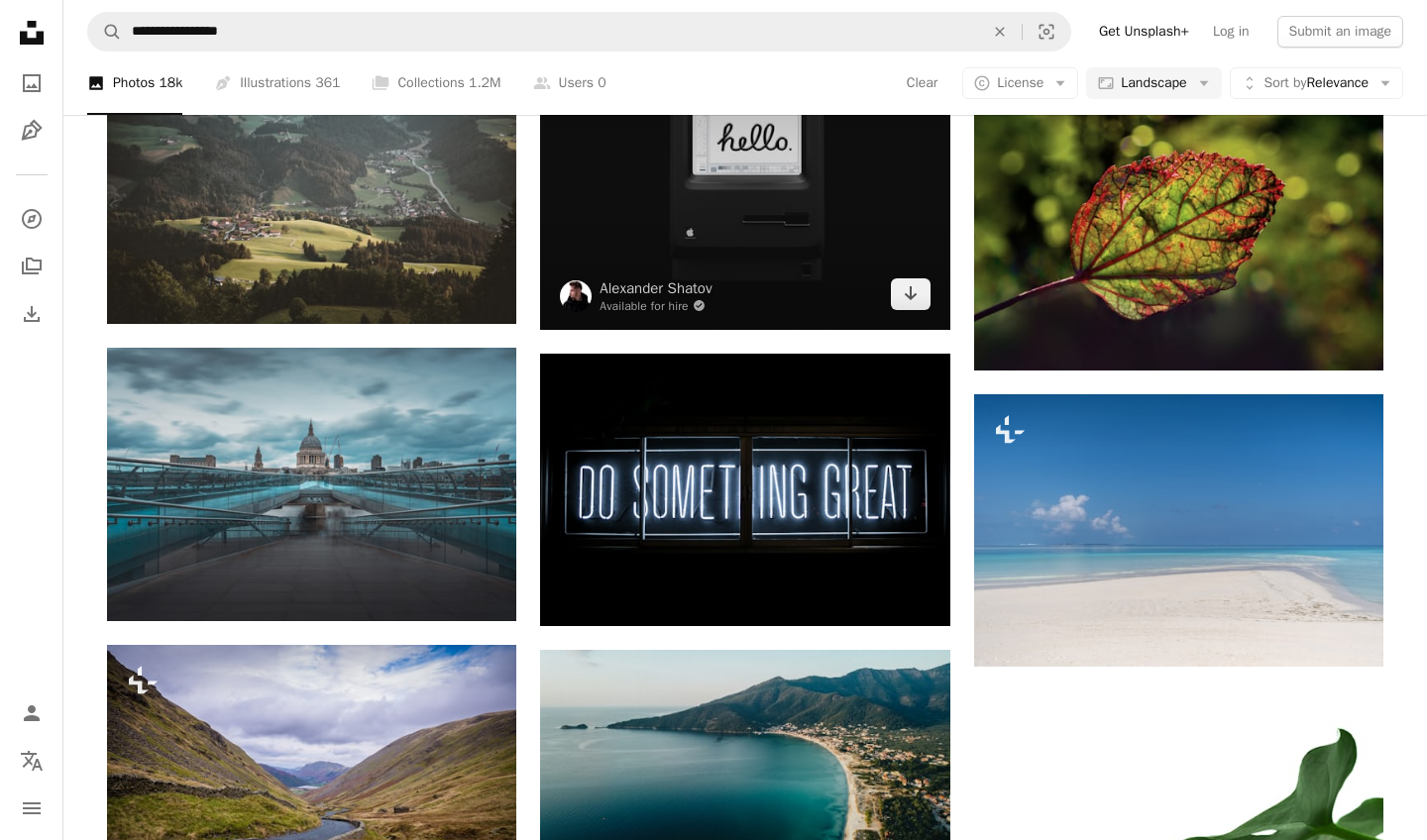 scroll, scrollTop: 69762, scrollLeft: 0, axis: vertical 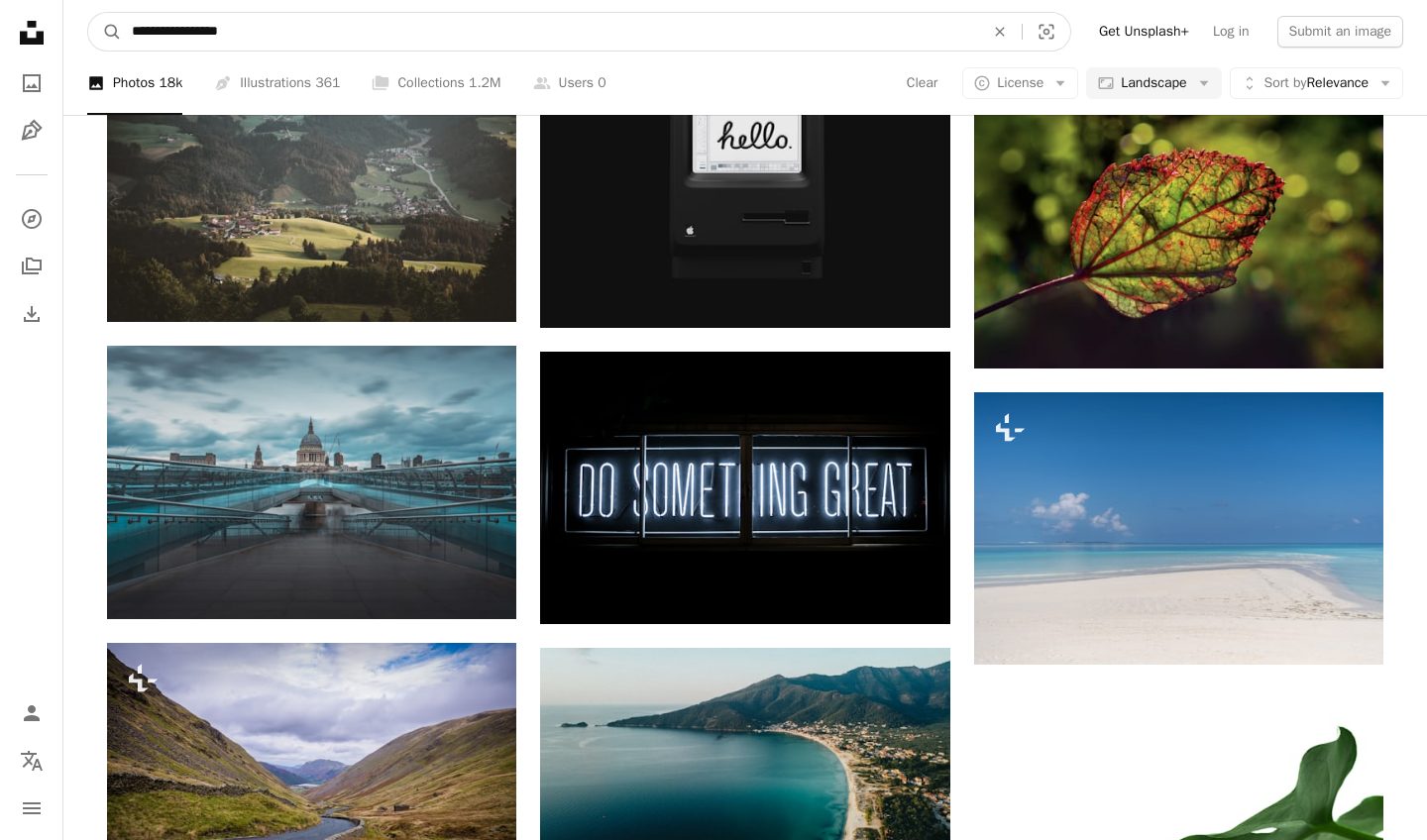 click on "**********" at bounding box center (550, 32) 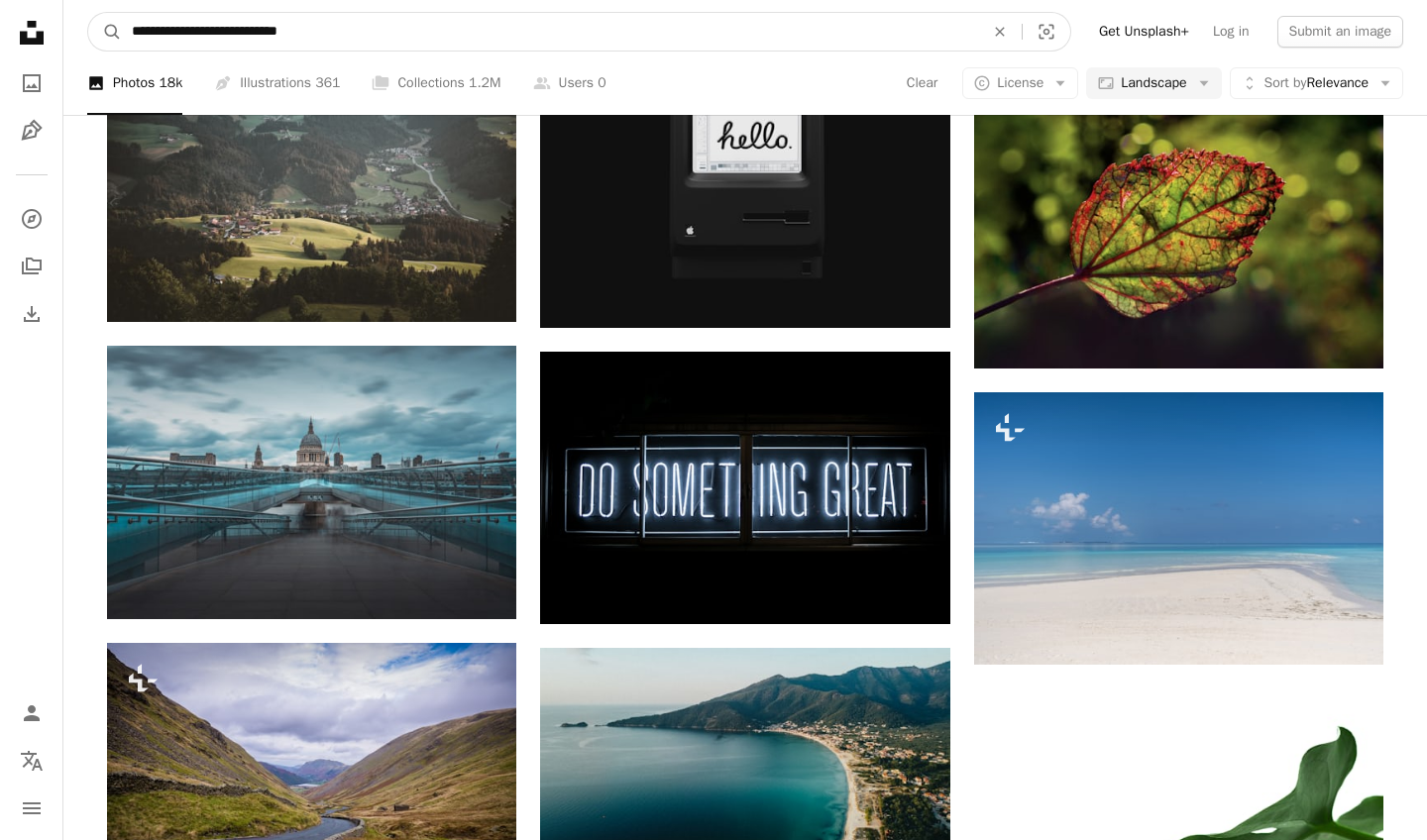 type on "**********" 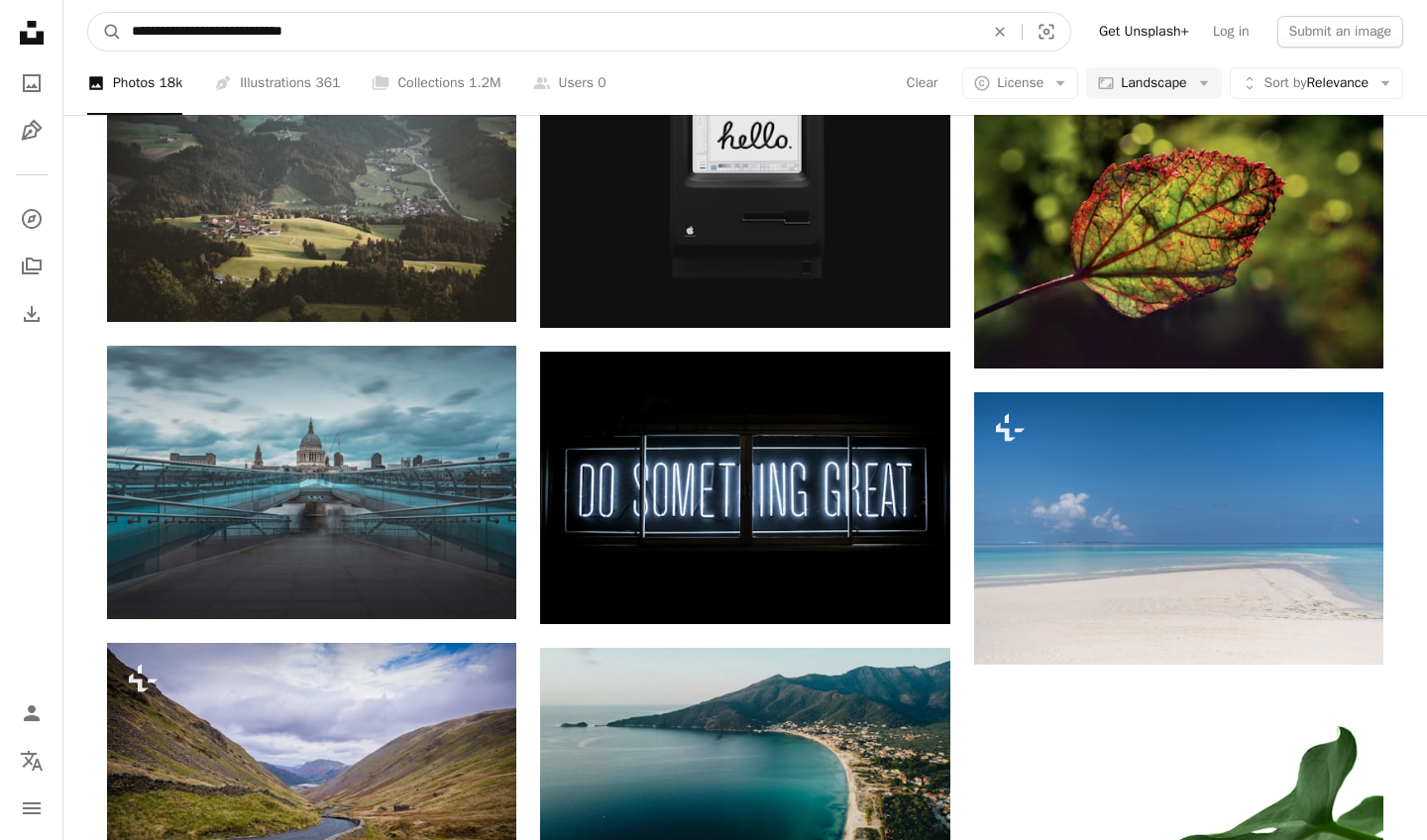 click on "A magnifying glass" at bounding box center [105, 32] 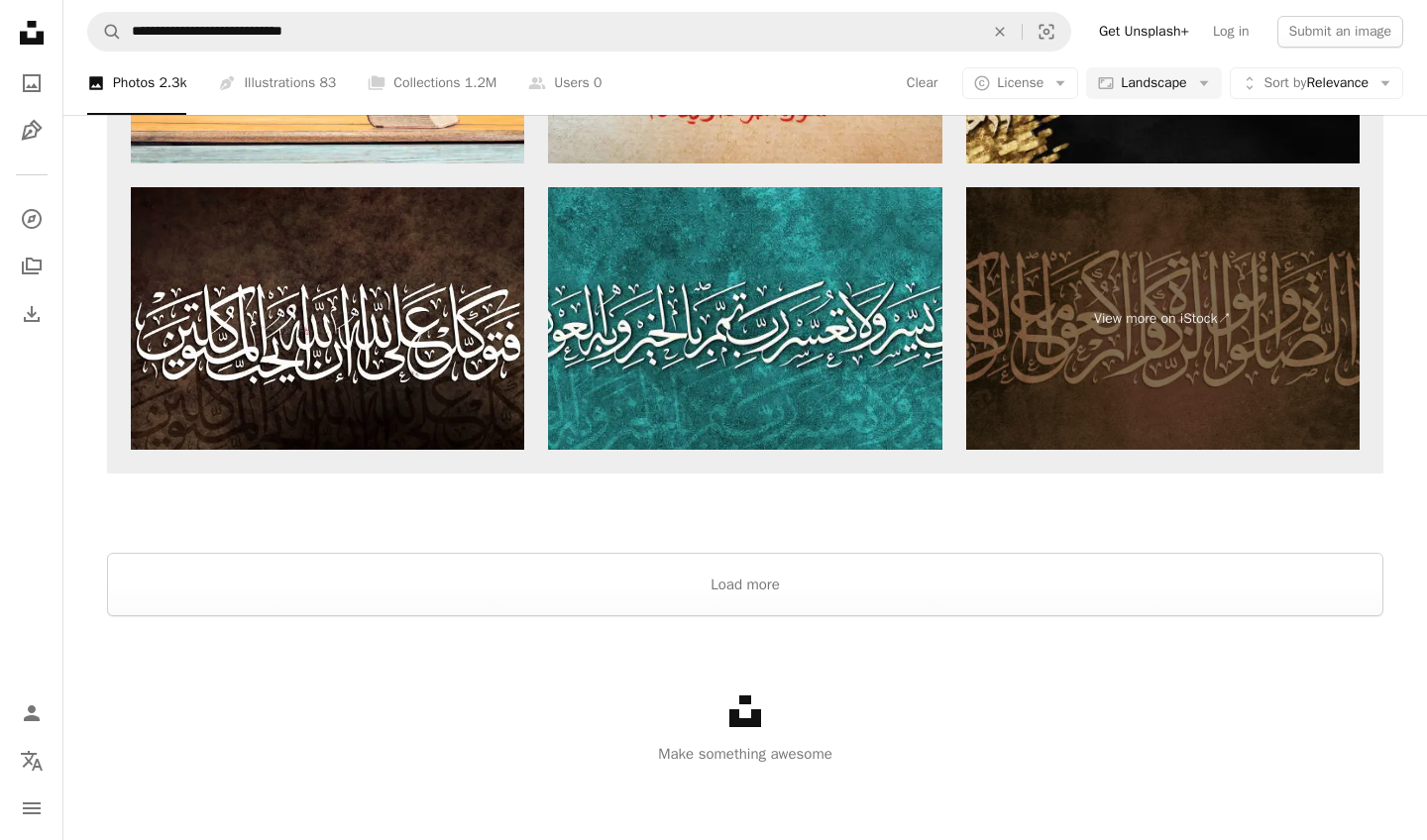 scroll, scrollTop: 3065, scrollLeft: 0, axis: vertical 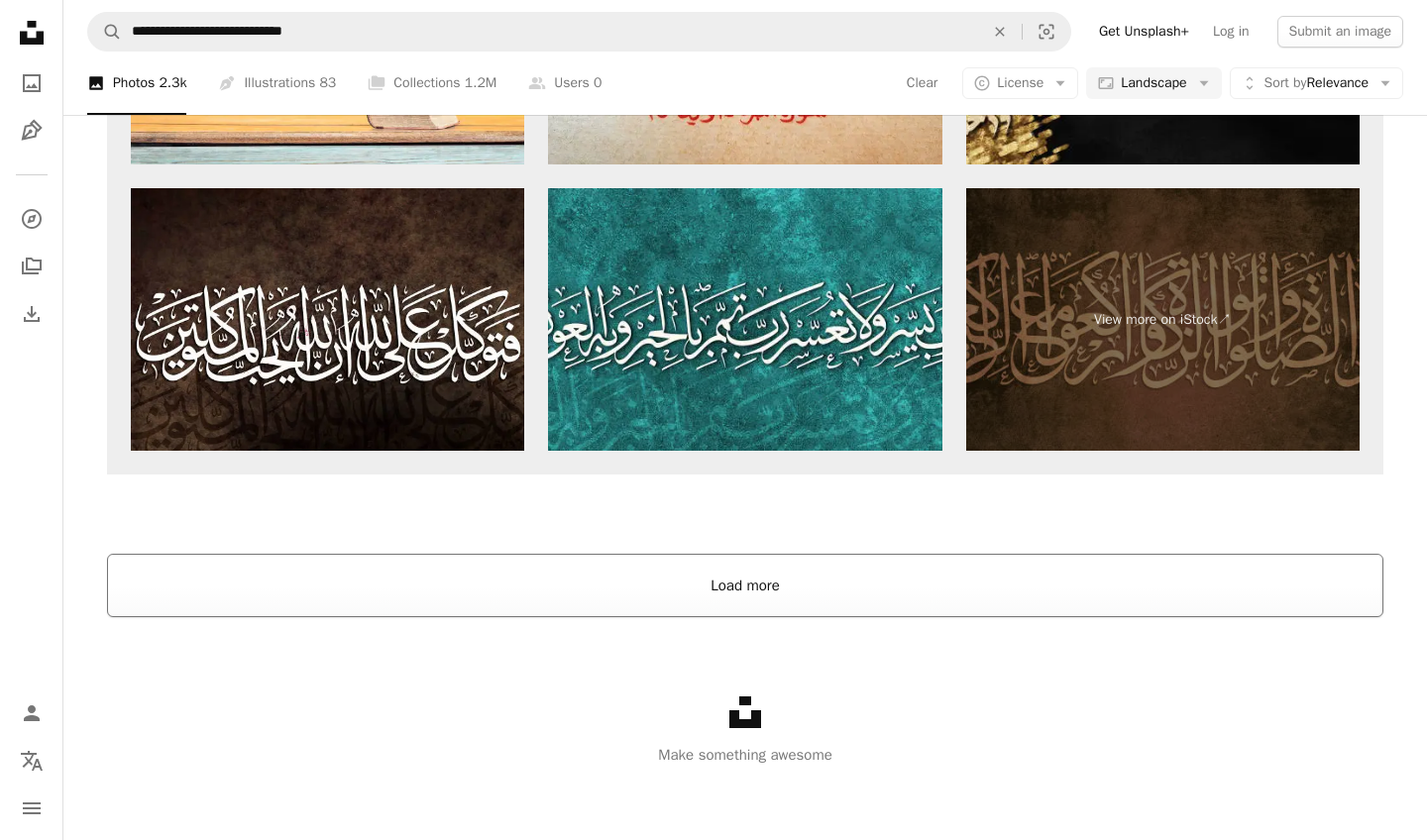 click on "Load more" at bounding box center [745, 585] 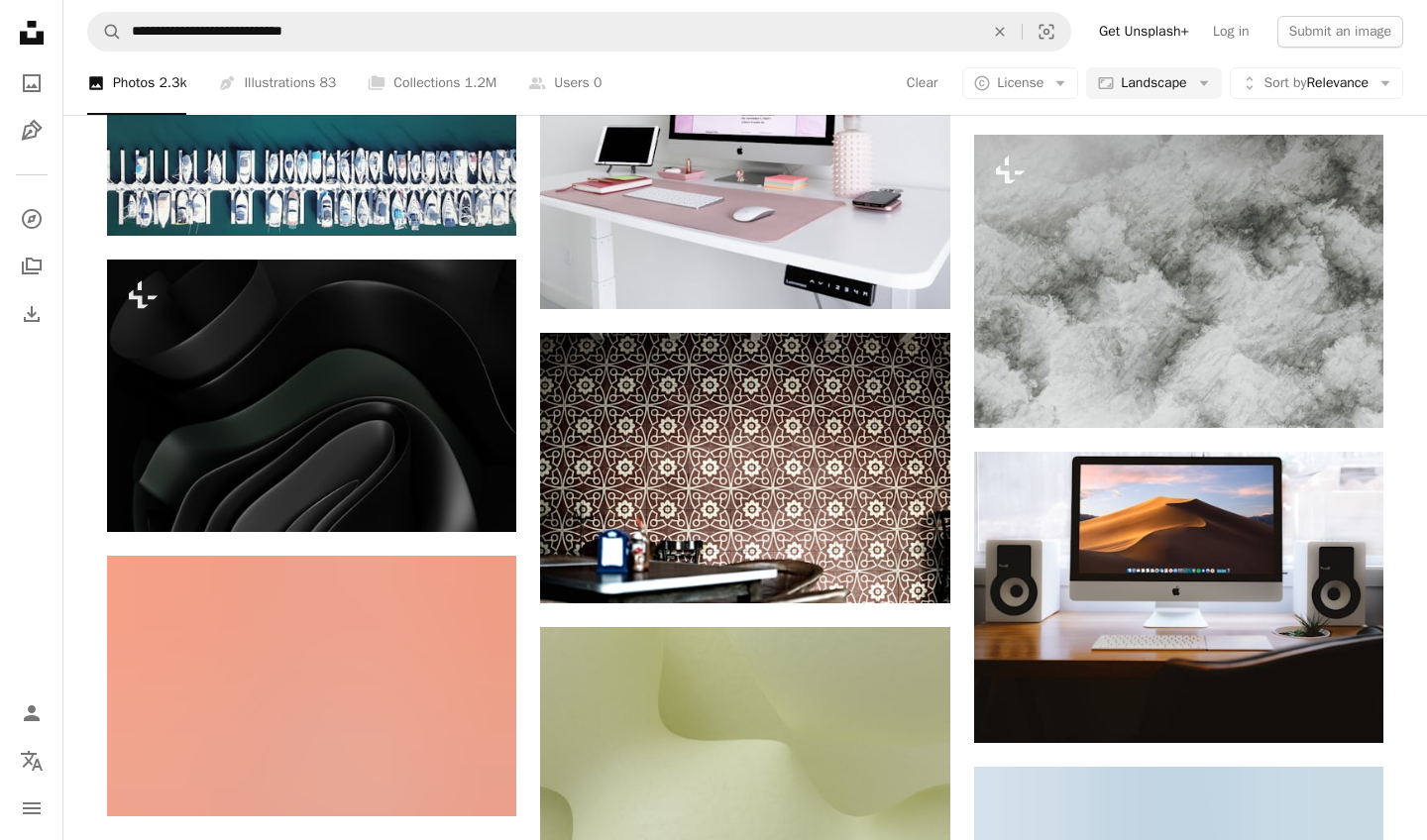 scroll, scrollTop: 15832, scrollLeft: 0, axis: vertical 